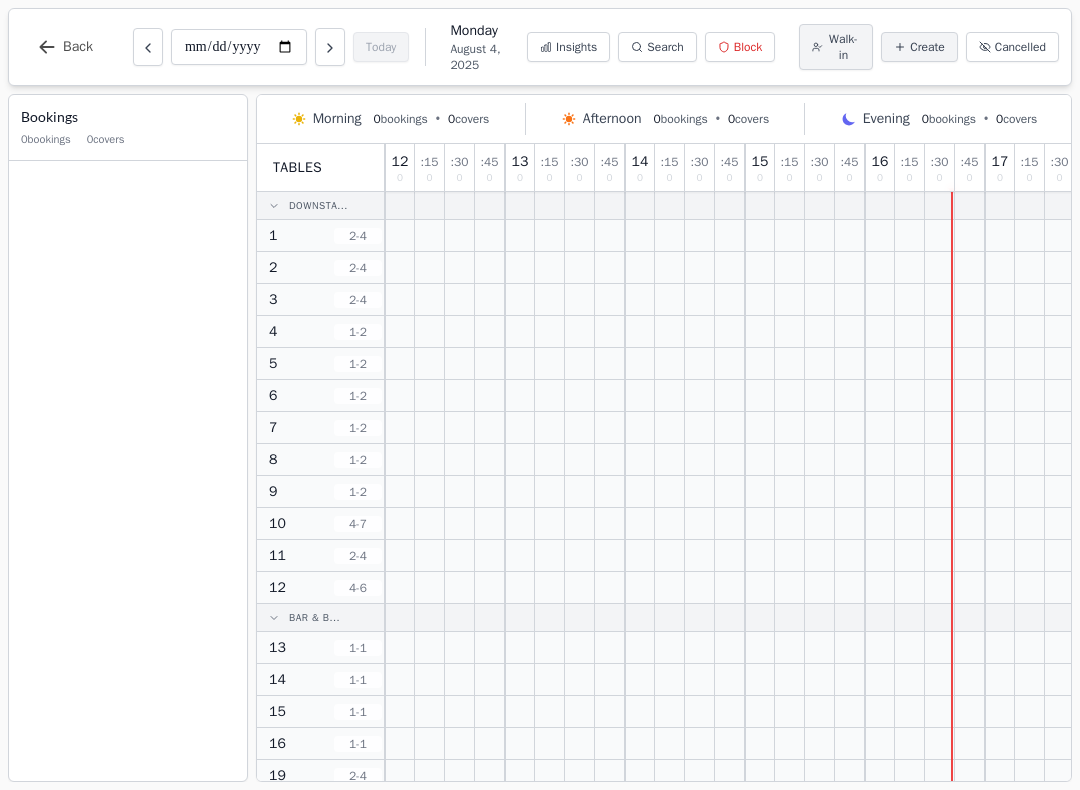 scroll, scrollTop: 0, scrollLeft: 0, axis: both 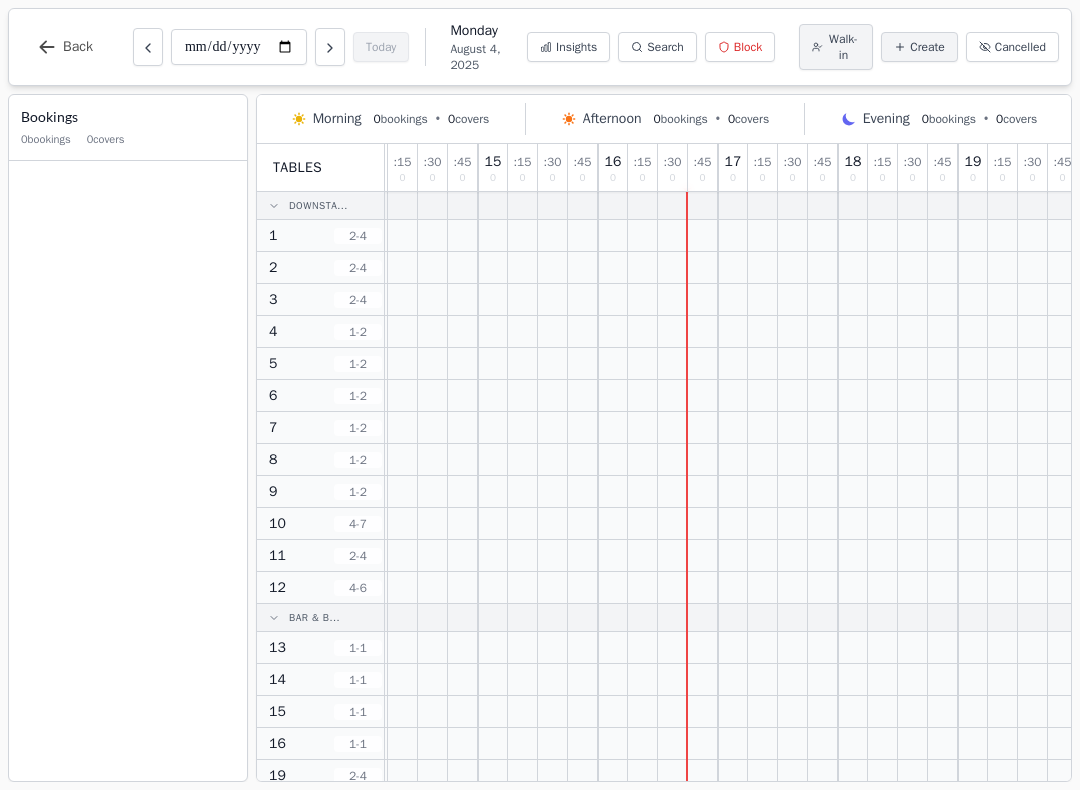 click at bounding box center (703, 555) 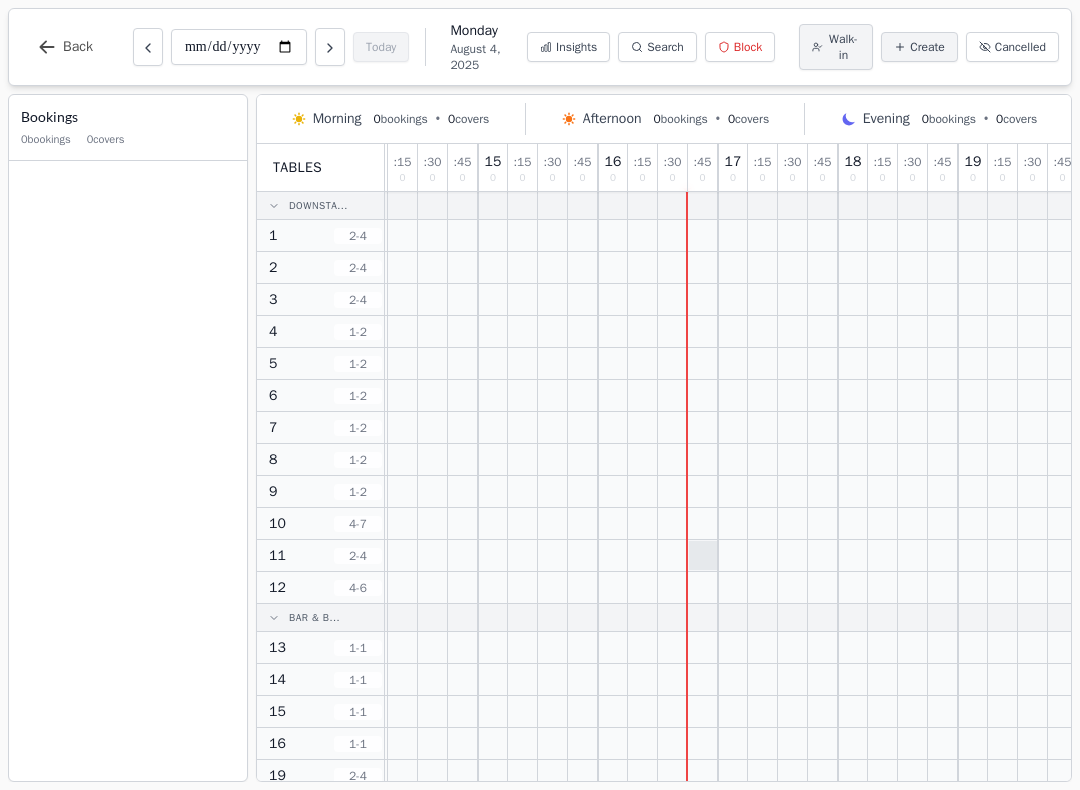 click at bounding box center [703, 555] 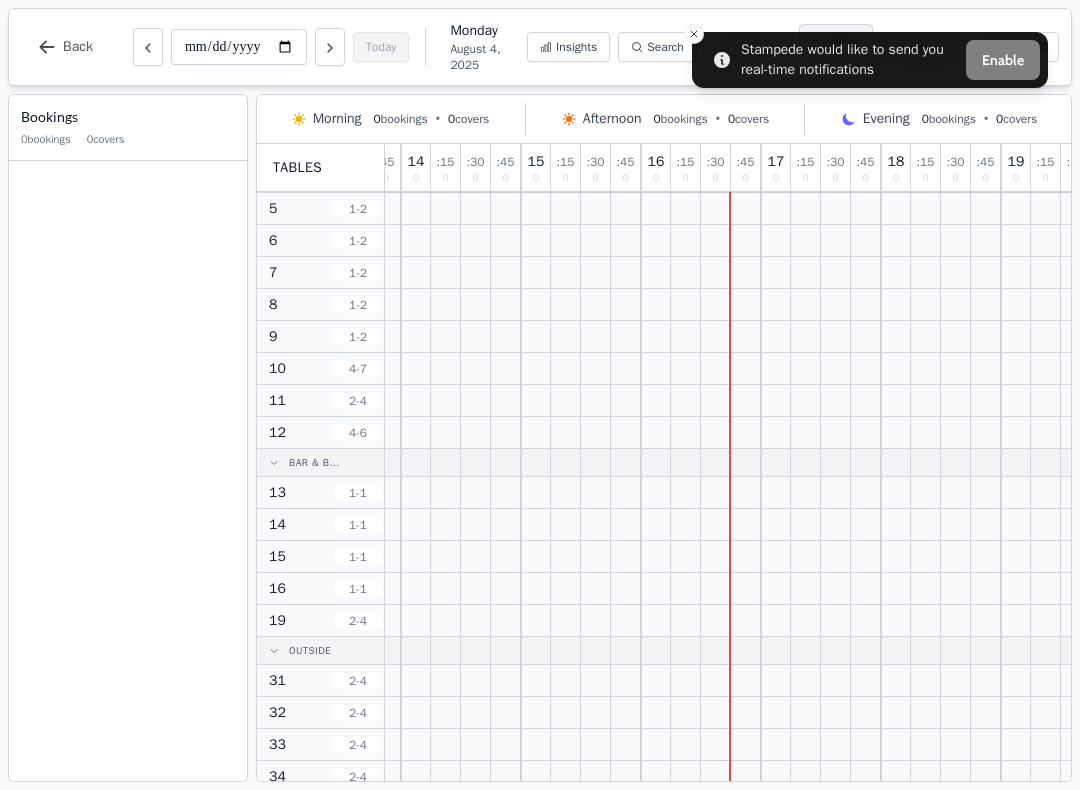 scroll, scrollTop: 157, scrollLeft: 223, axis: both 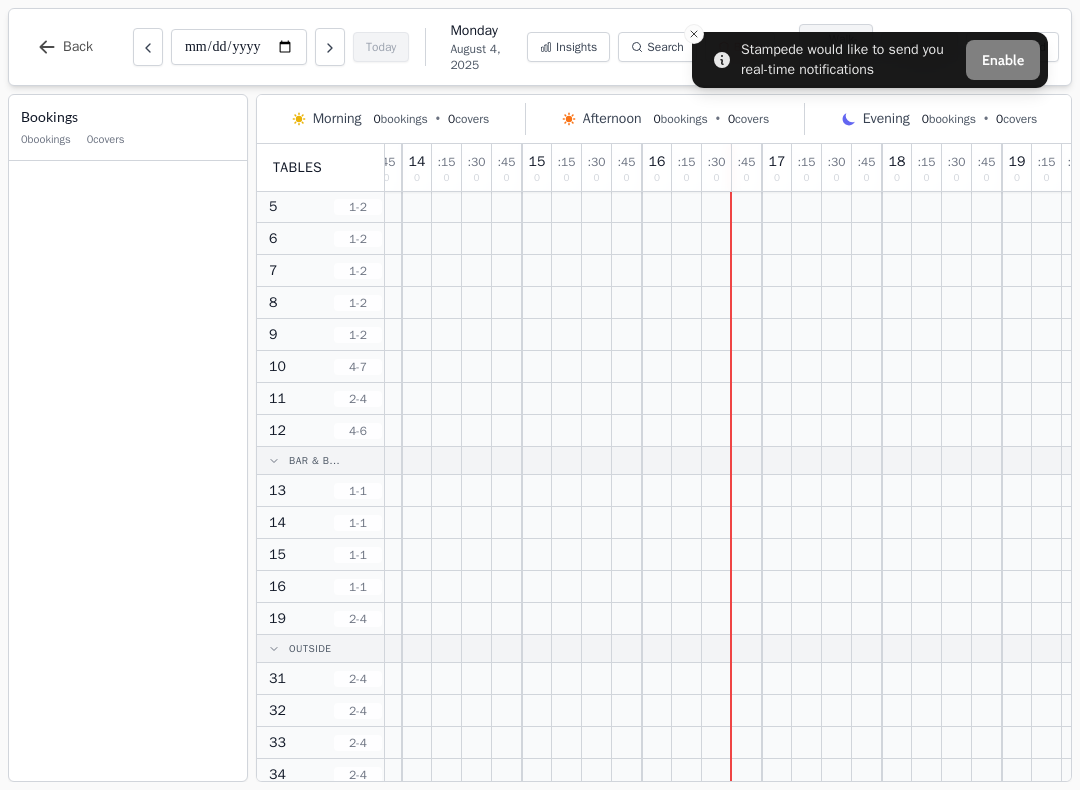 click at bounding box center (747, 398) 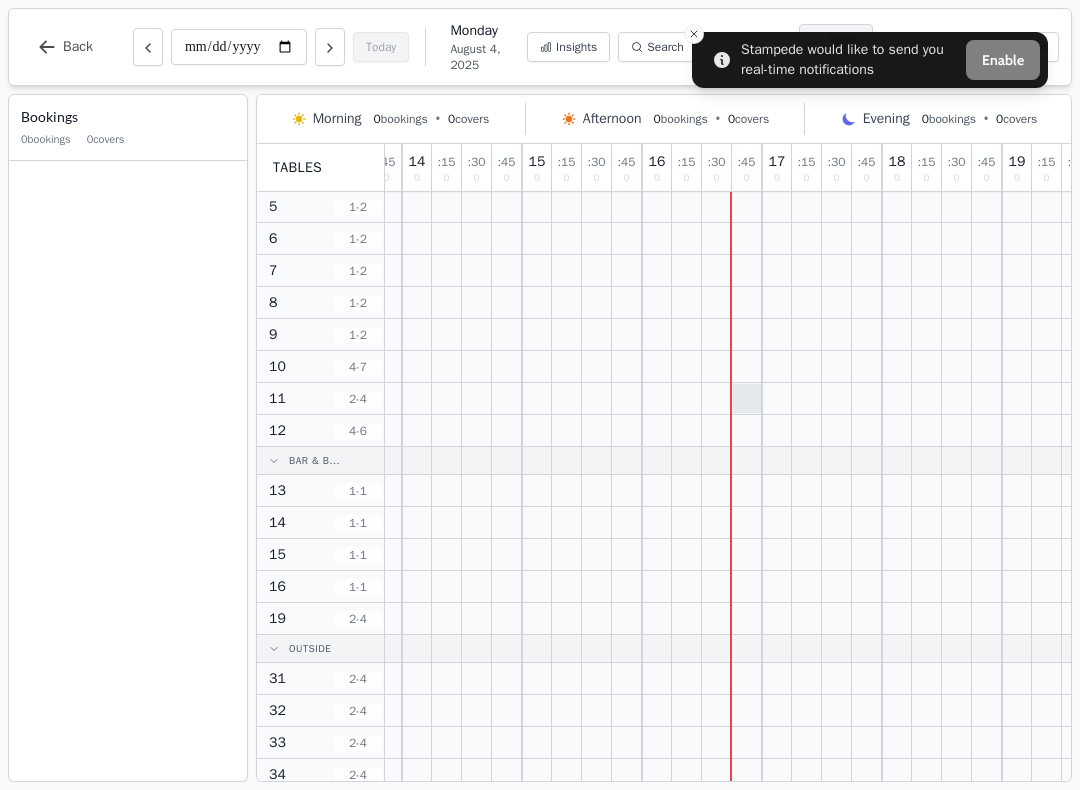 click at bounding box center (747, 398) 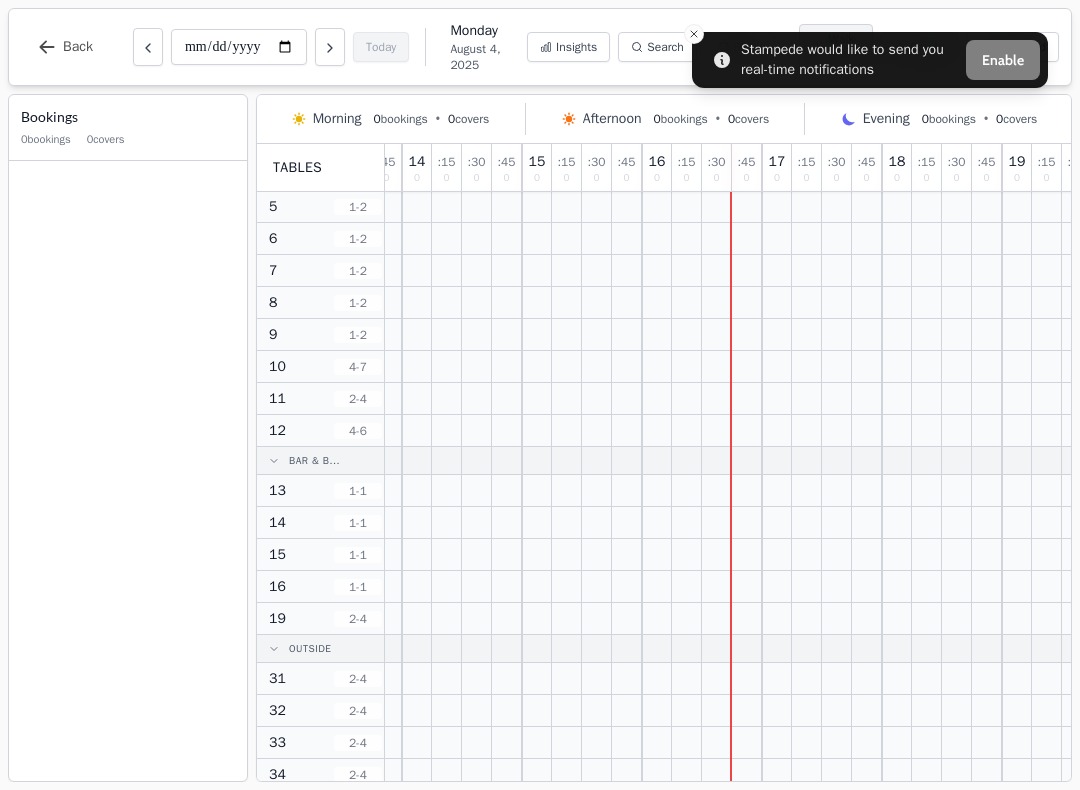 click on "Back" at bounding box center [65, 47] 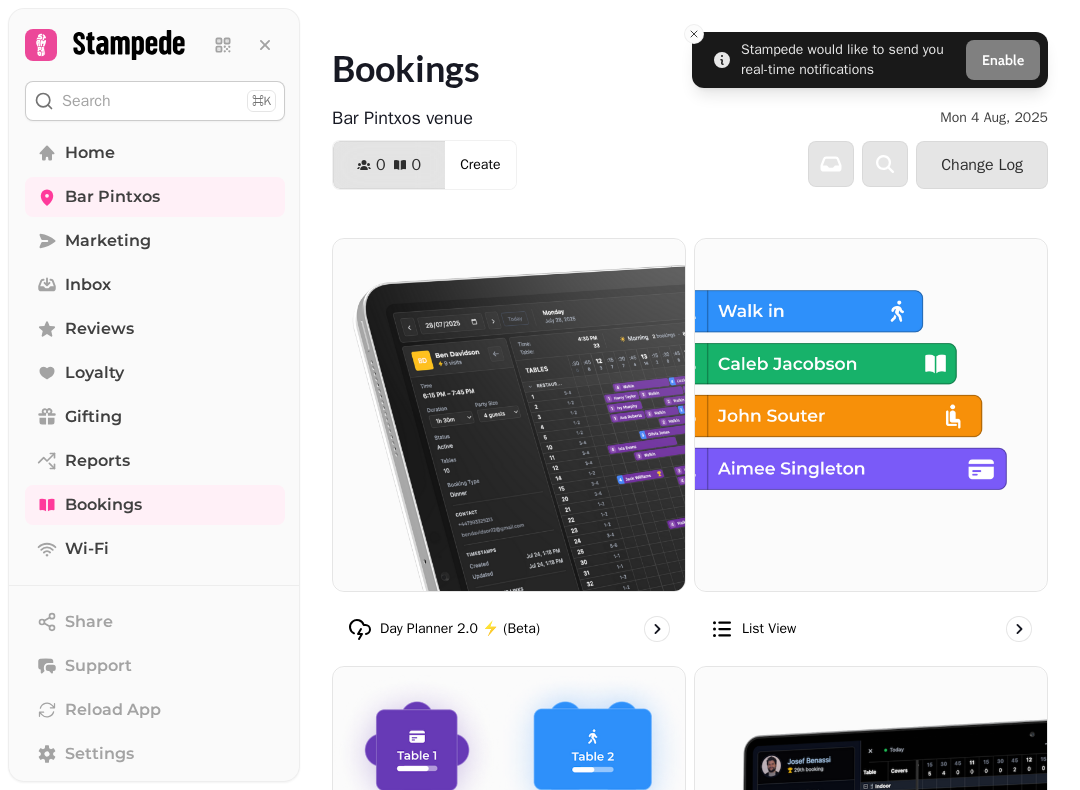 click at bounding box center (509, 415) 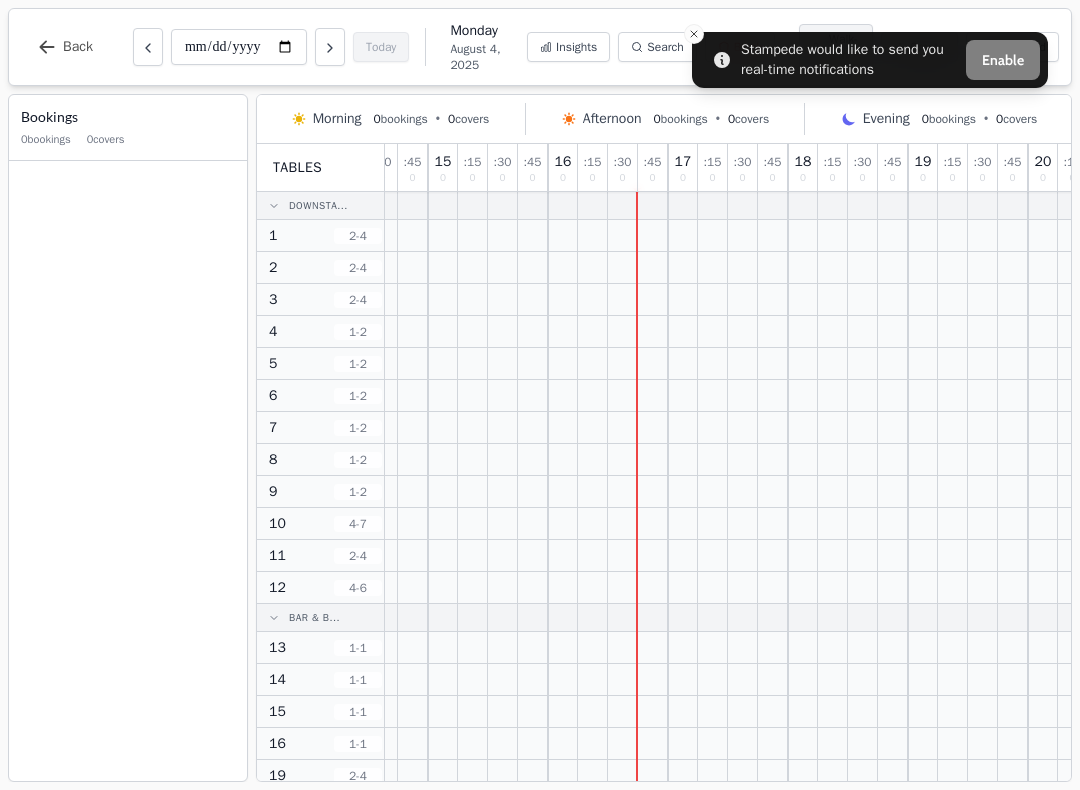 scroll, scrollTop: -1, scrollLeft: 338, axis: both 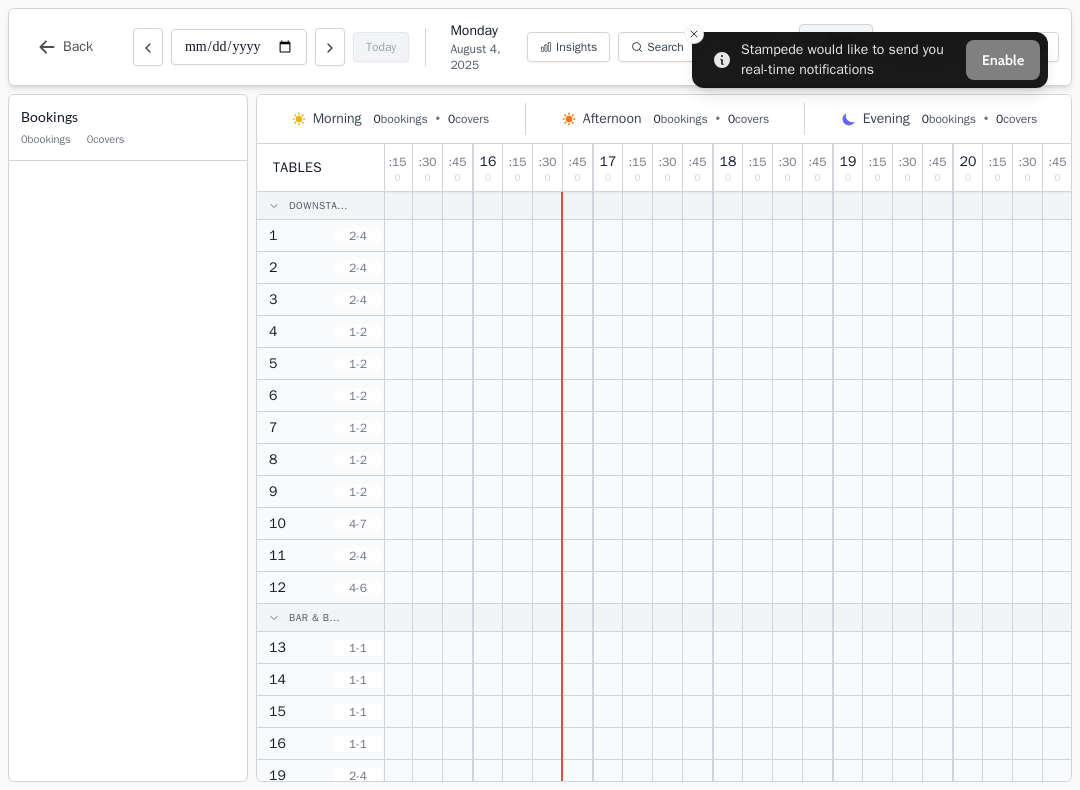 click at bounding box center [694, 34] 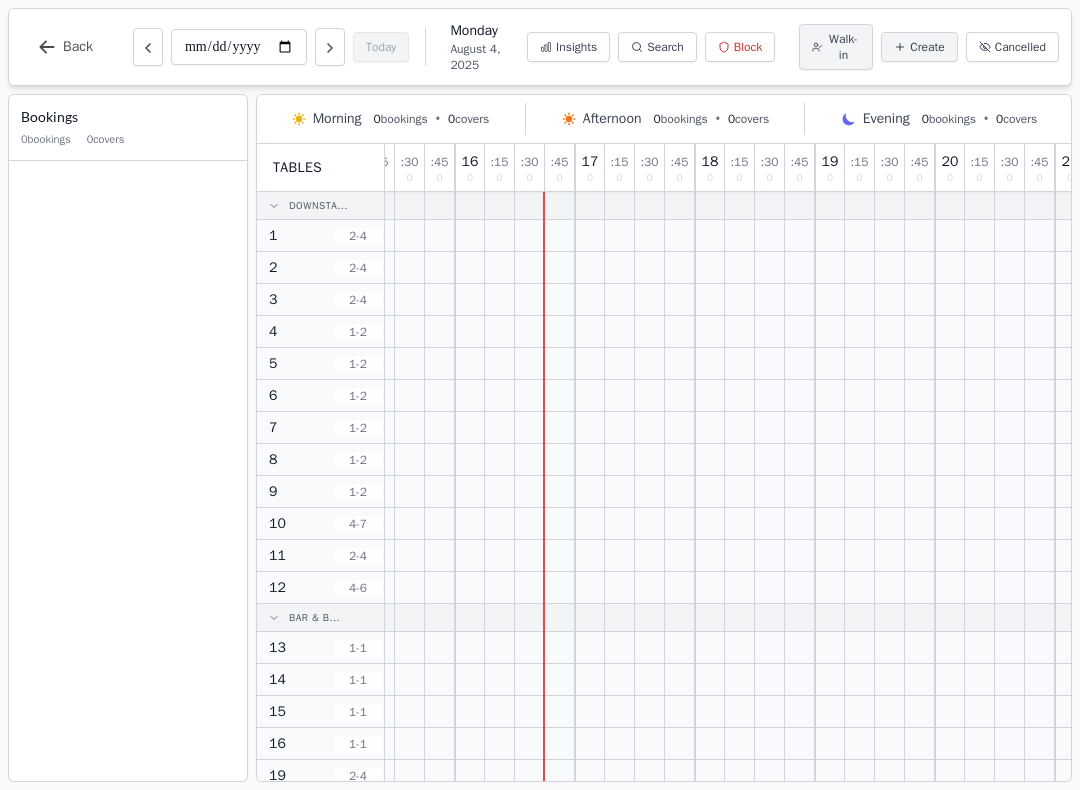 scroll, scrollTop: 0, scrollLeft: 411, axis: horizontal 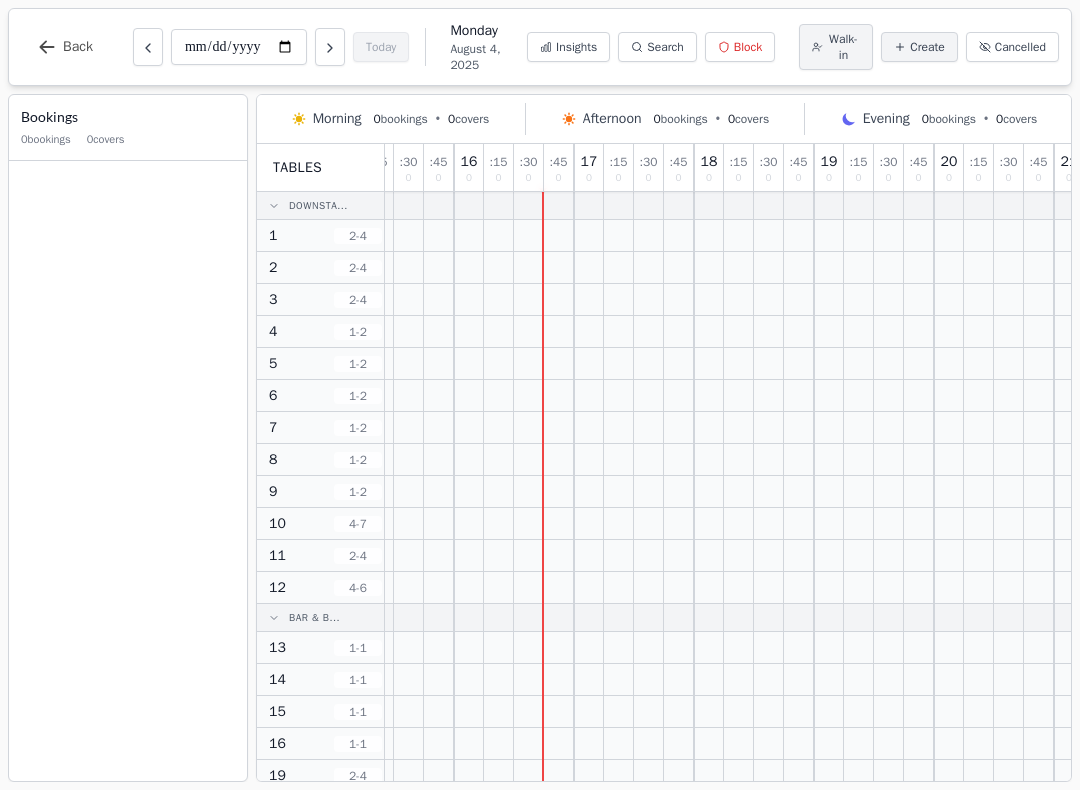 click on "Walk-in" at bounding box center (843, 47) 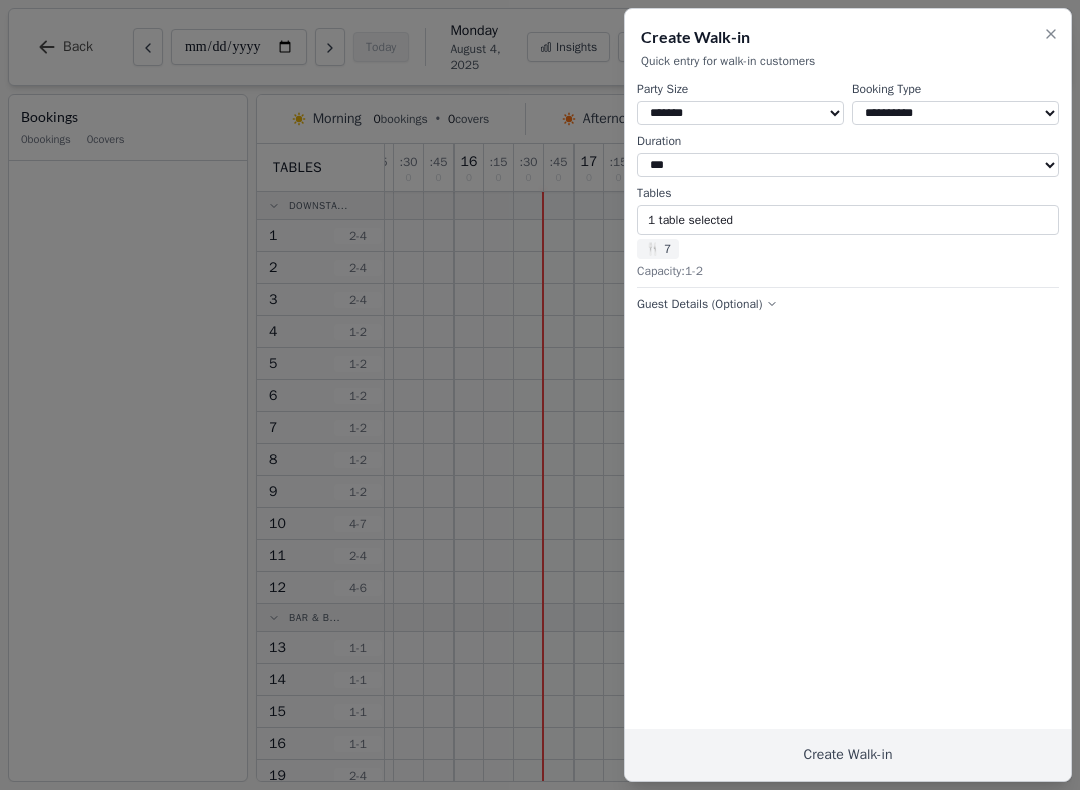 select on "*" 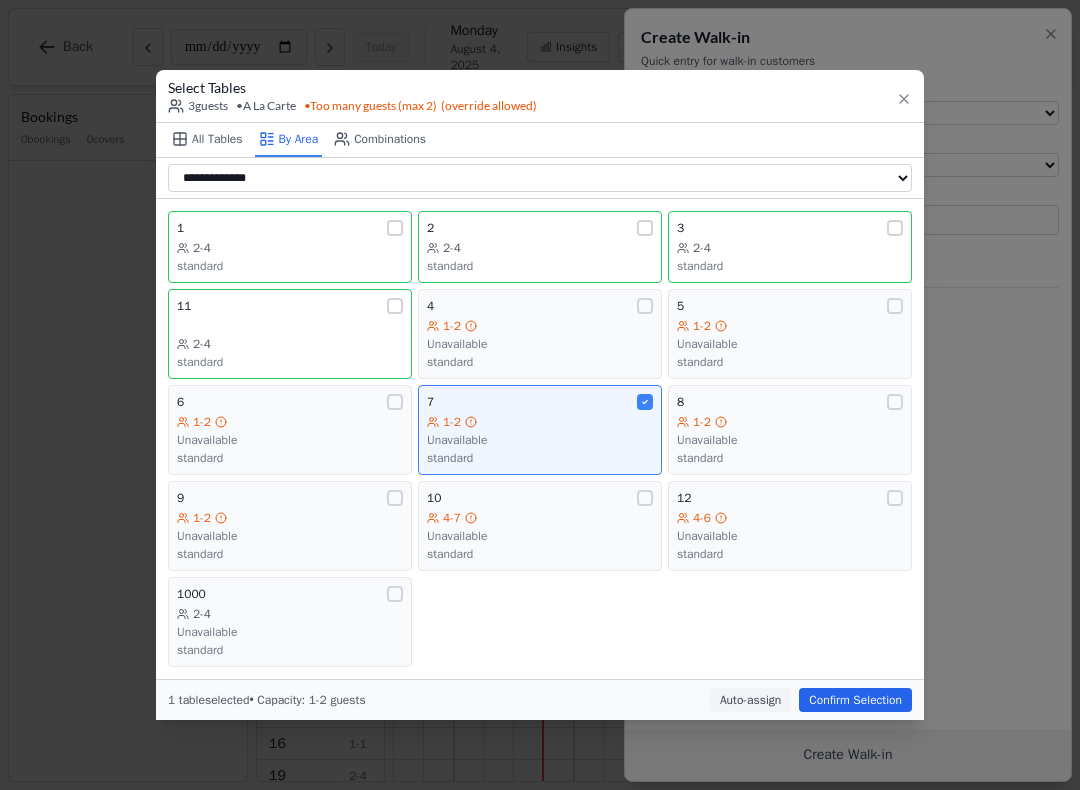 click on "11 2-4 standard" at bounding box center [290, 334] 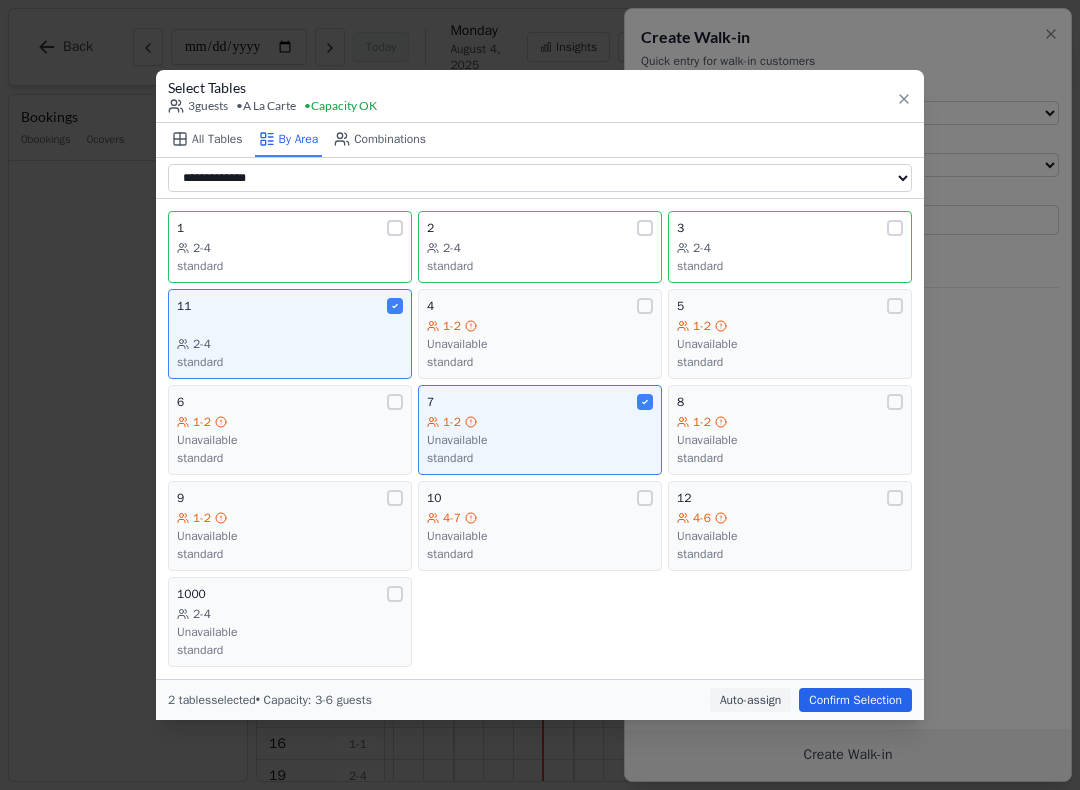 click on "7 1-2 Unavailable standard" at bounding box center (540, 430) 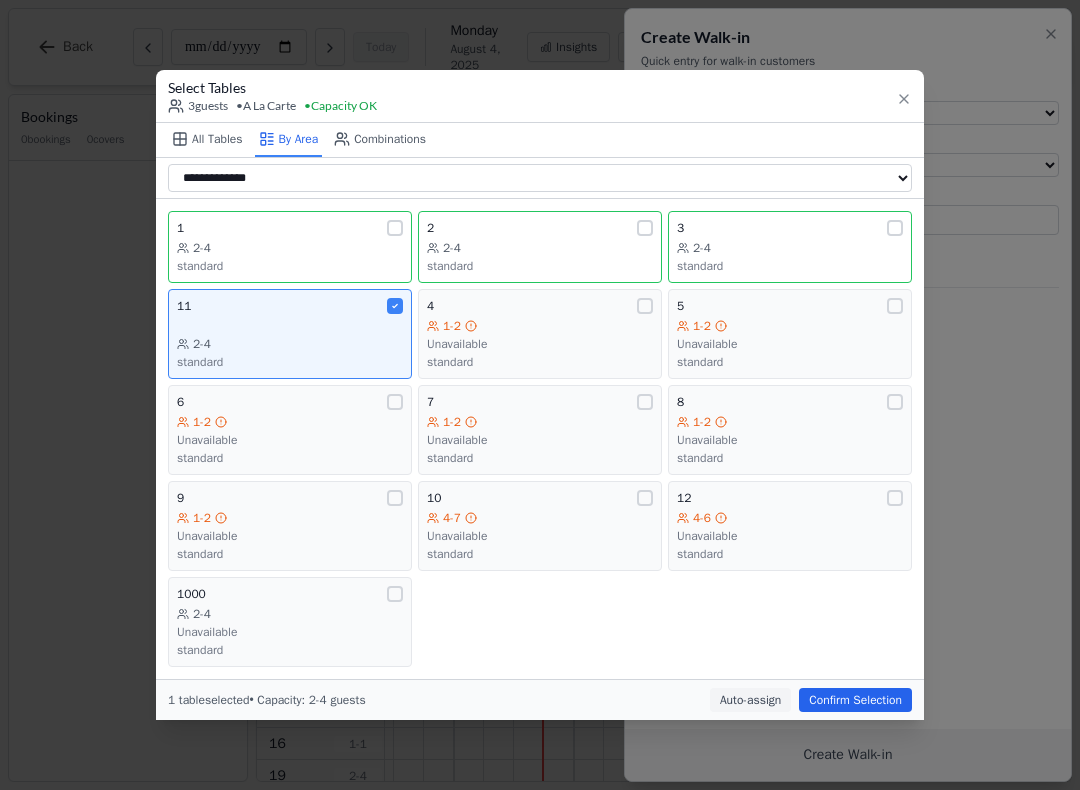 click on "Confirm Selection" at bounding box center (855, 700) 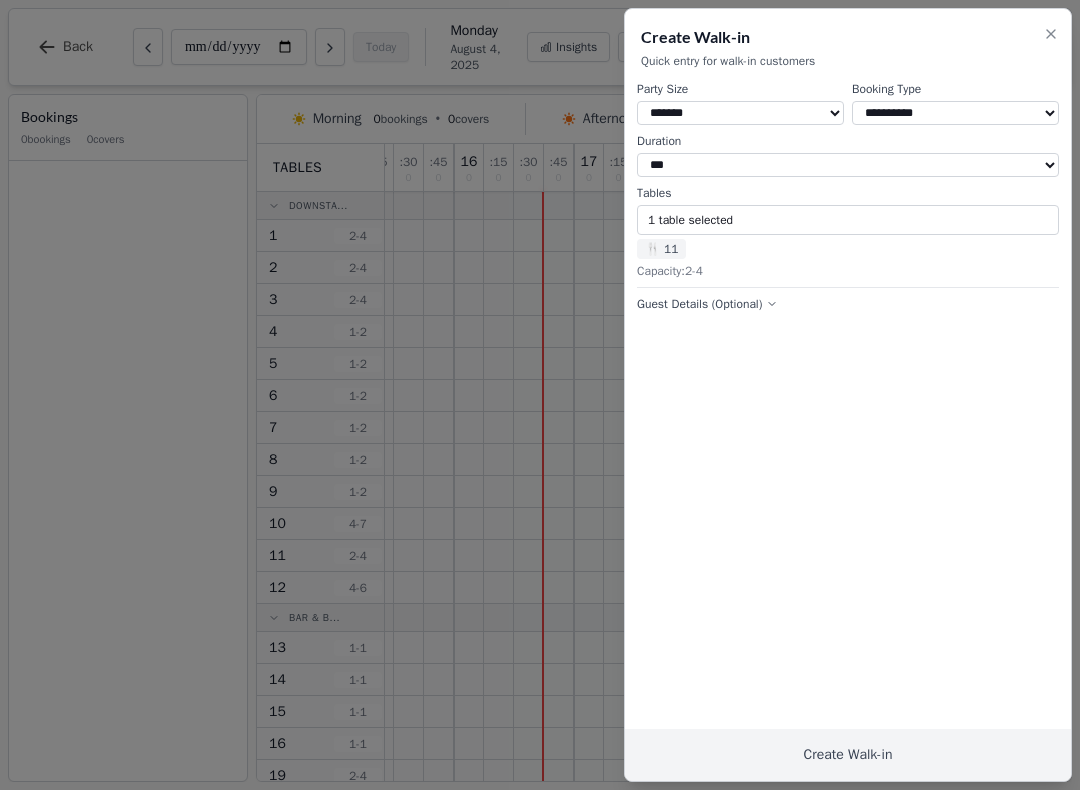 click on "Create Walk-in" at bounding box center (848, 755) 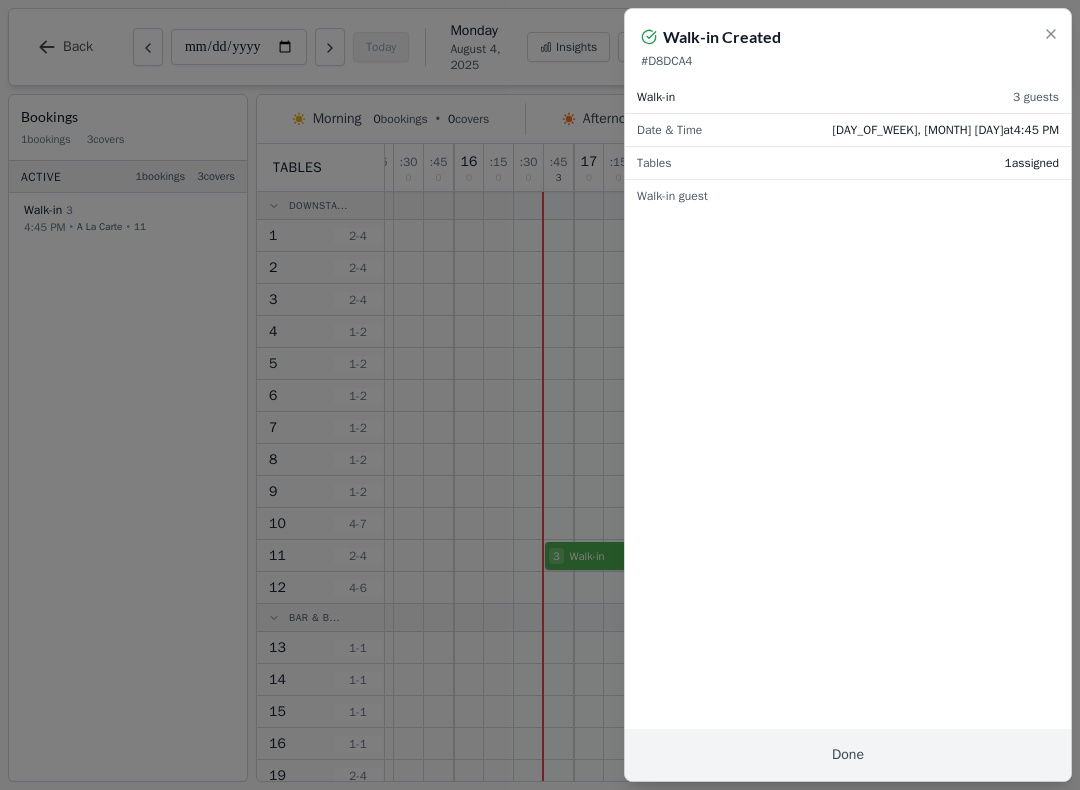 click on "Done" at bounding box center (848, 755) 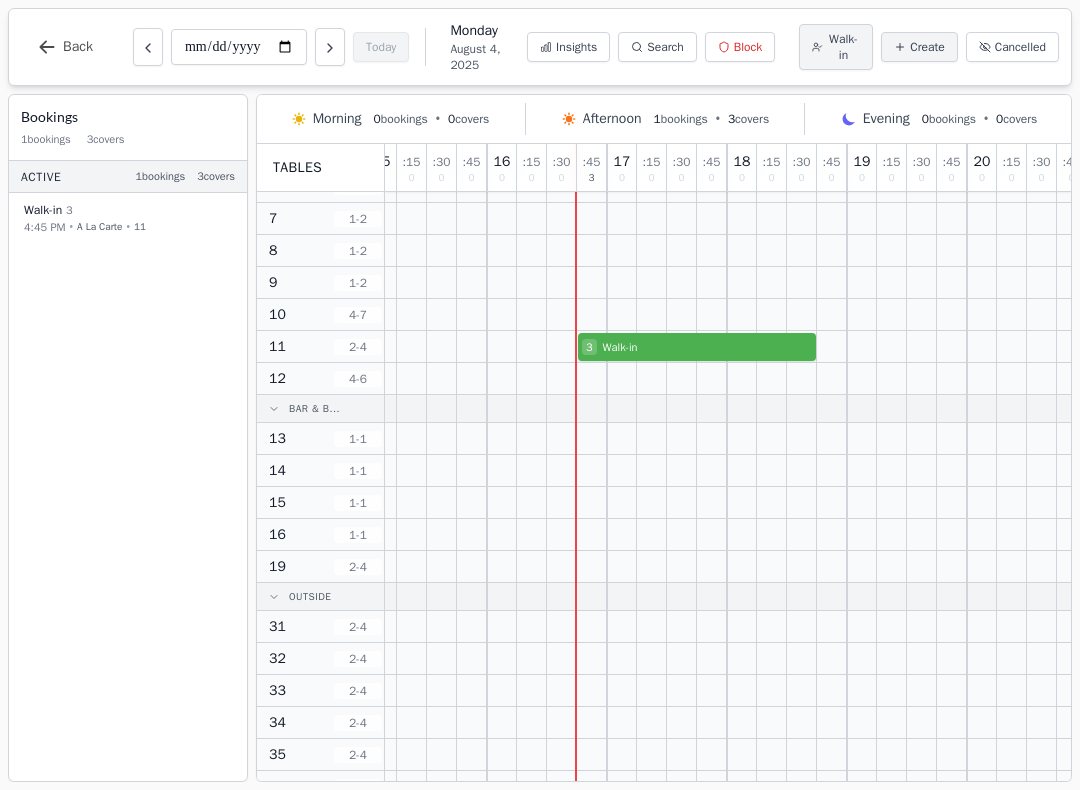 scroll, scrollTop: 209, scrollLeft: 377, axis: both 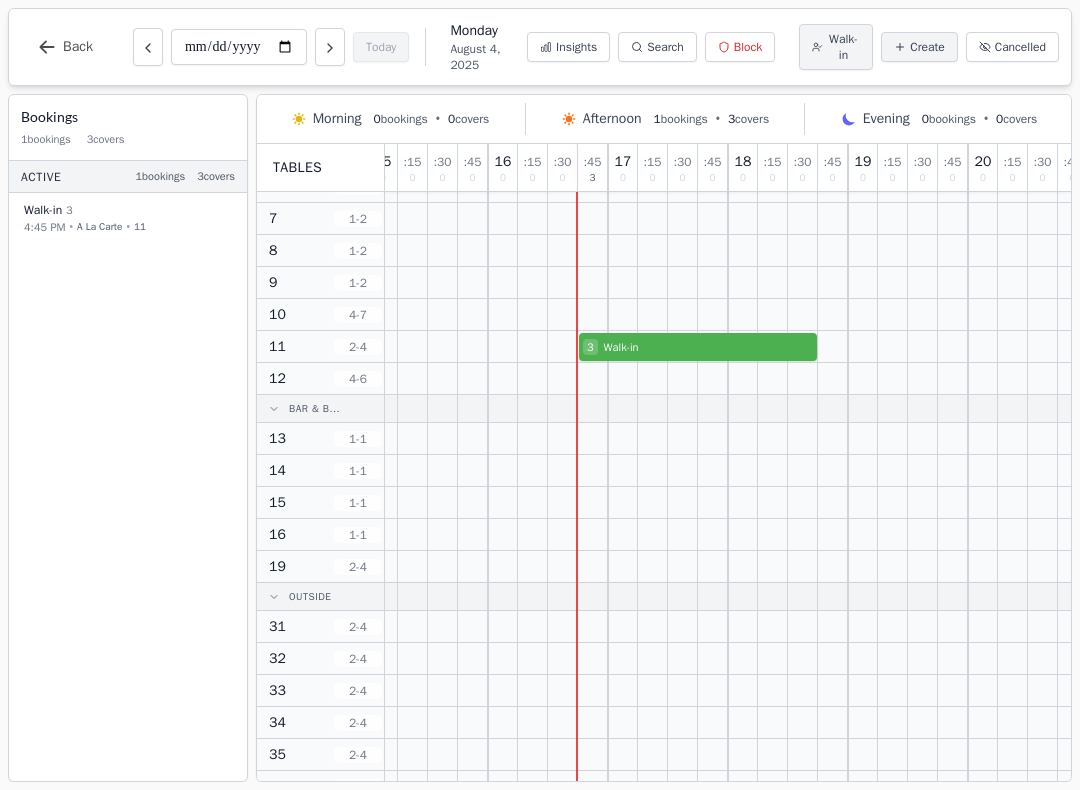click on "Walk-in" at bounding box center (843, 47) 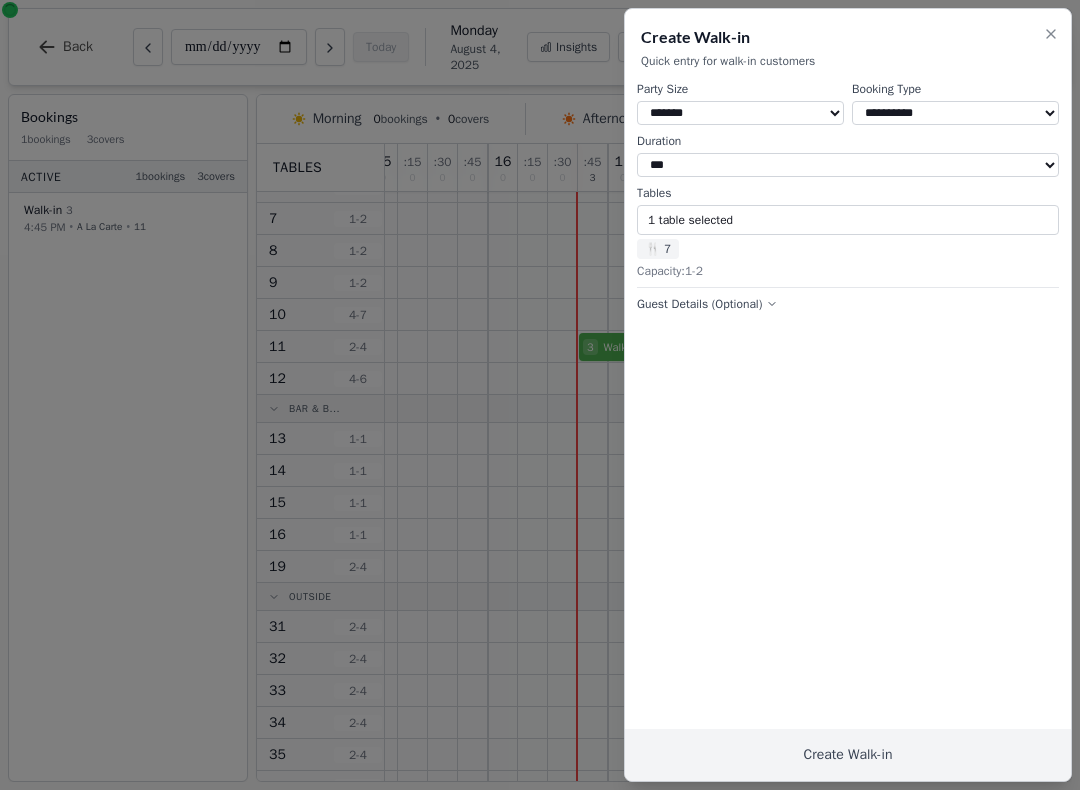 select on "*" 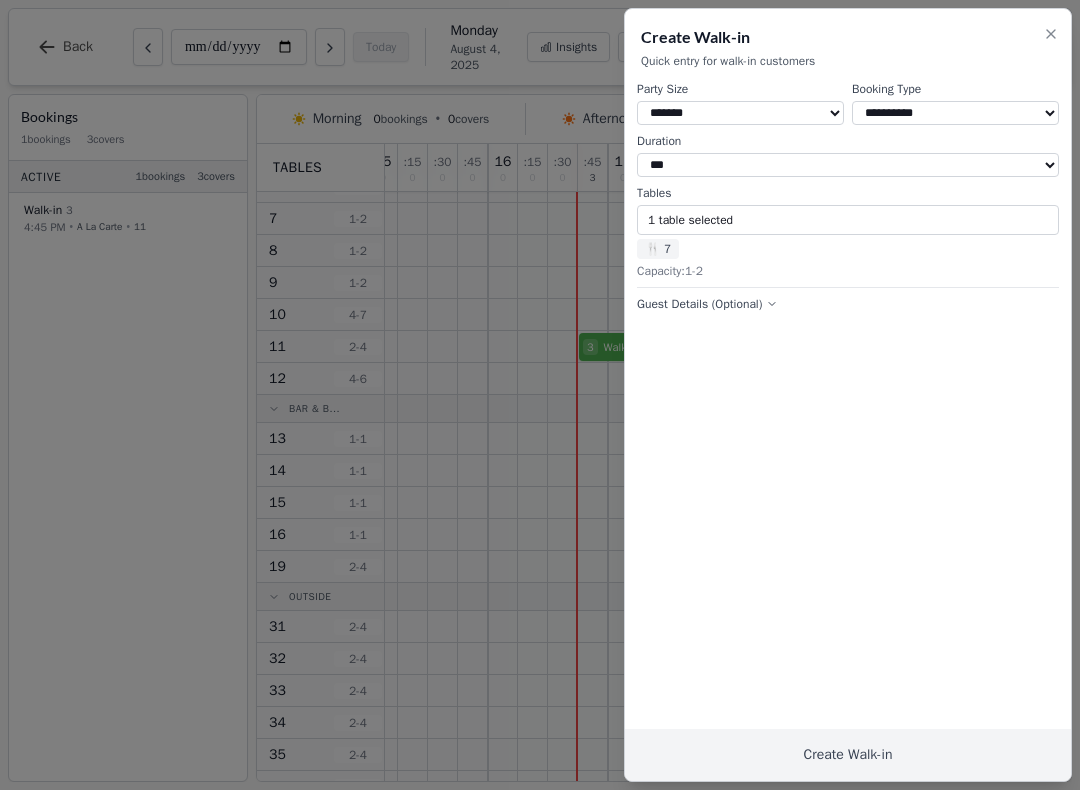 click on "Booking Type" at bounding box center [955, 89] 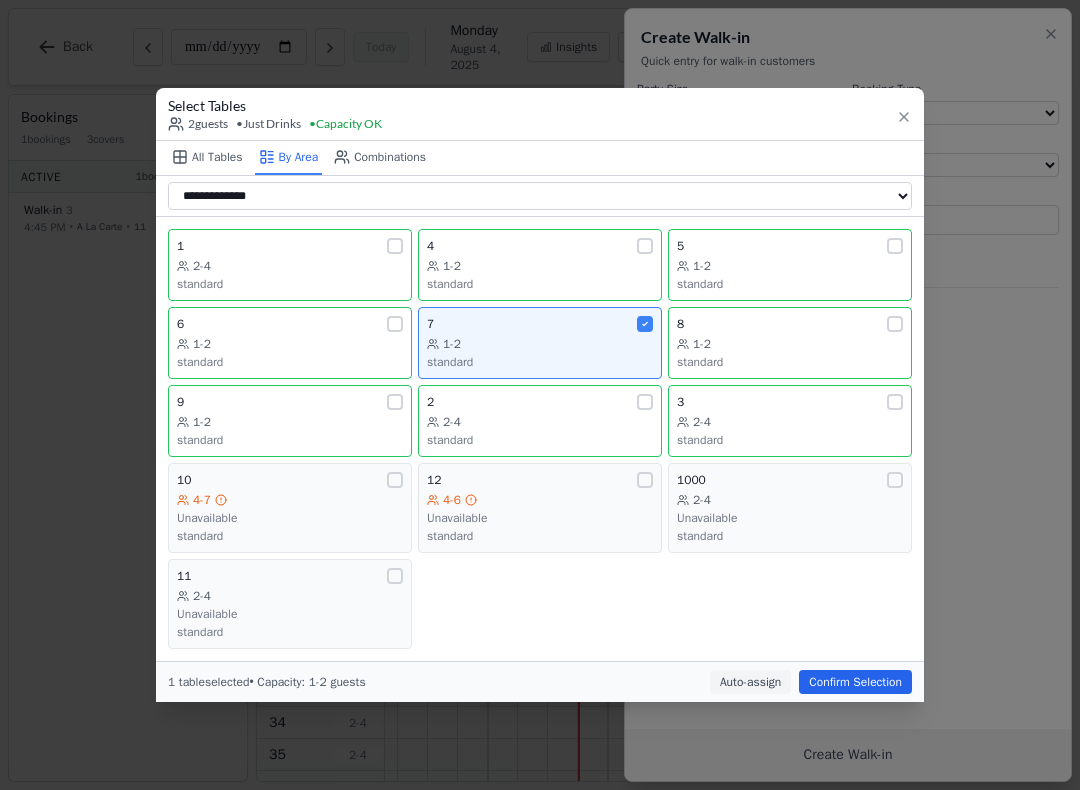 click on "**********" at bounding box center [540, 196] 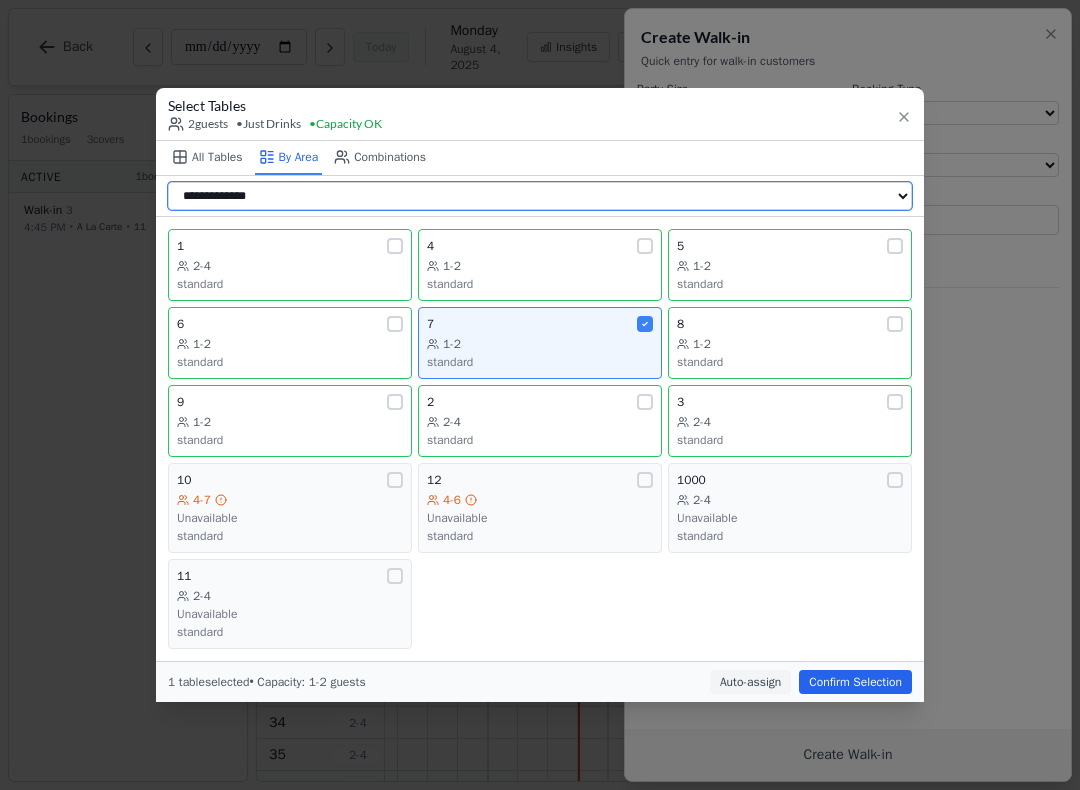 click on "**********" at bounding box center (540, 196) 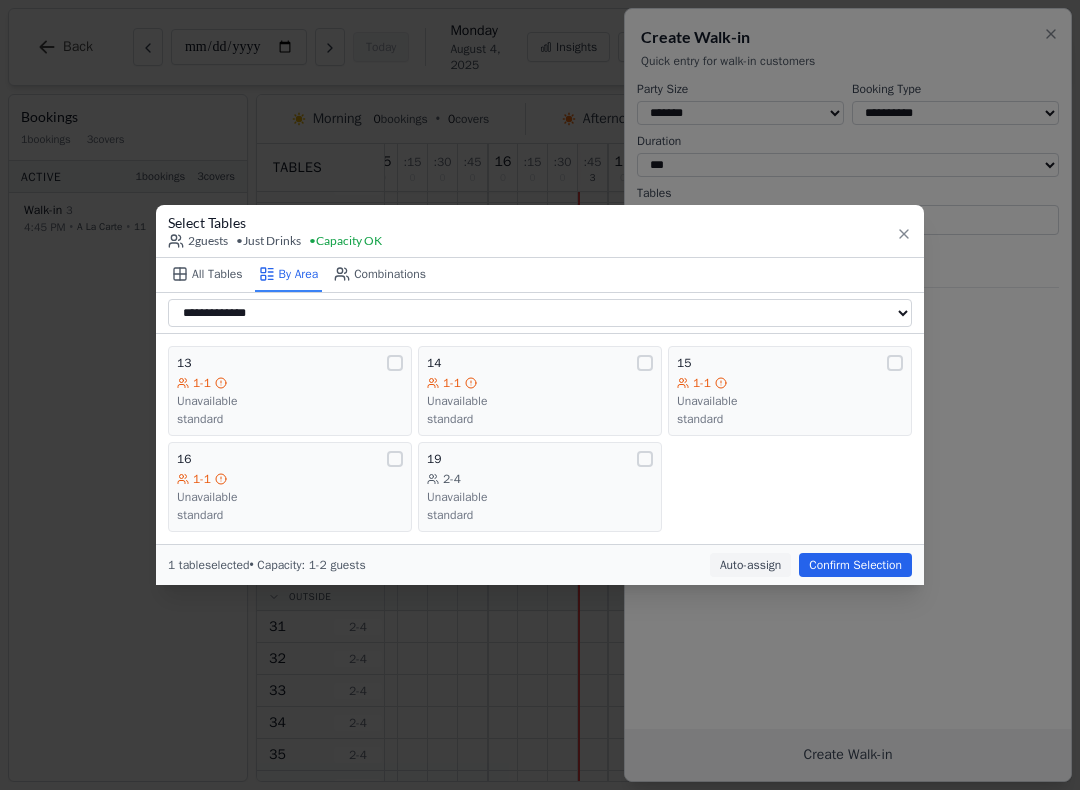 click on "2-4 Unavailable standard" at bounding box center (540, 497) 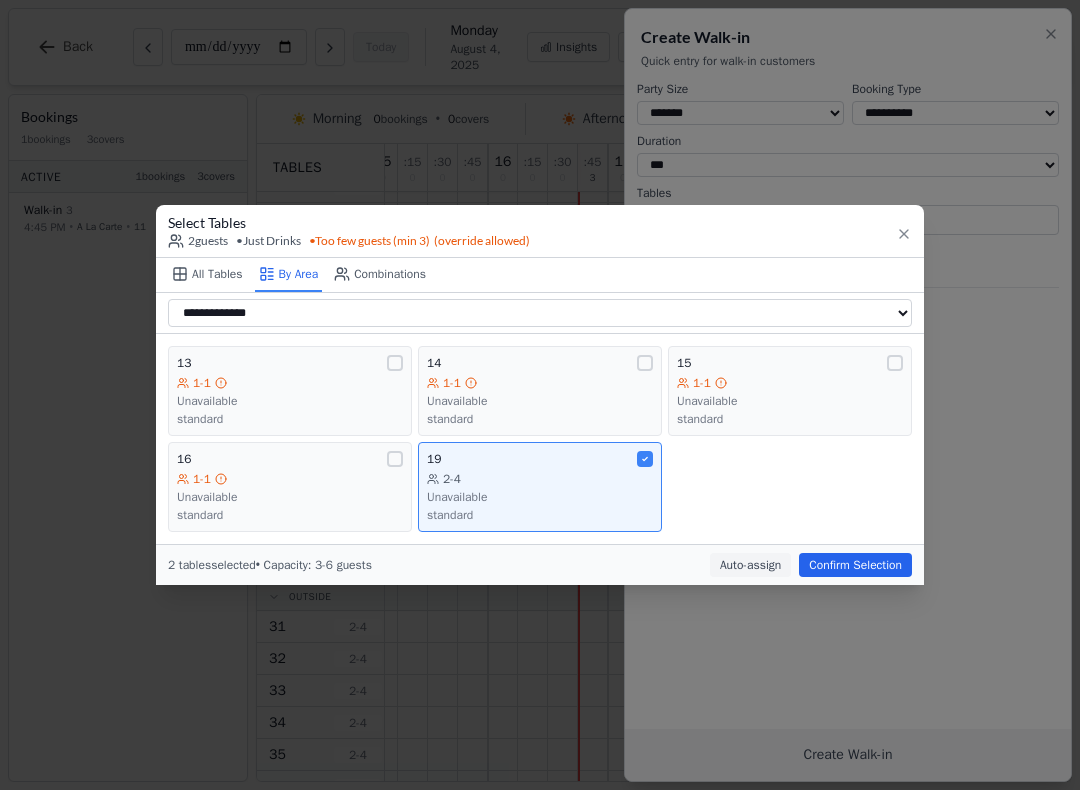 click on "**********" at bounding box center (540, 313) 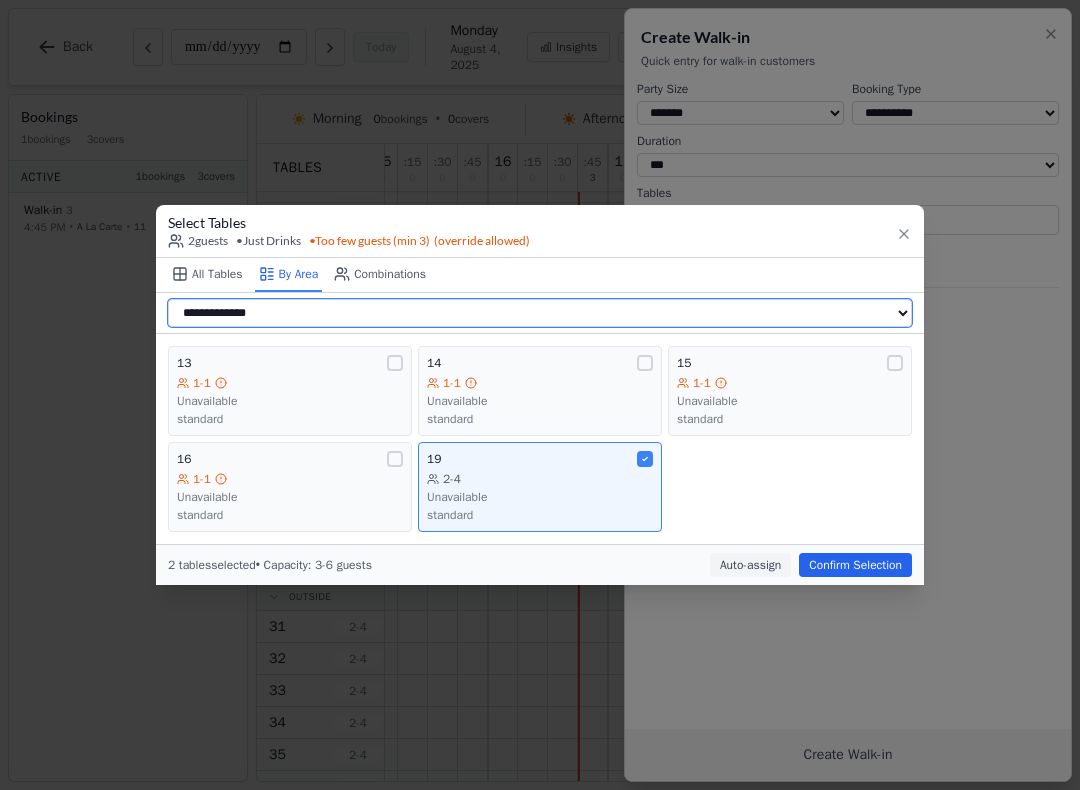 click on "**********" at bounding box center (540, 313) 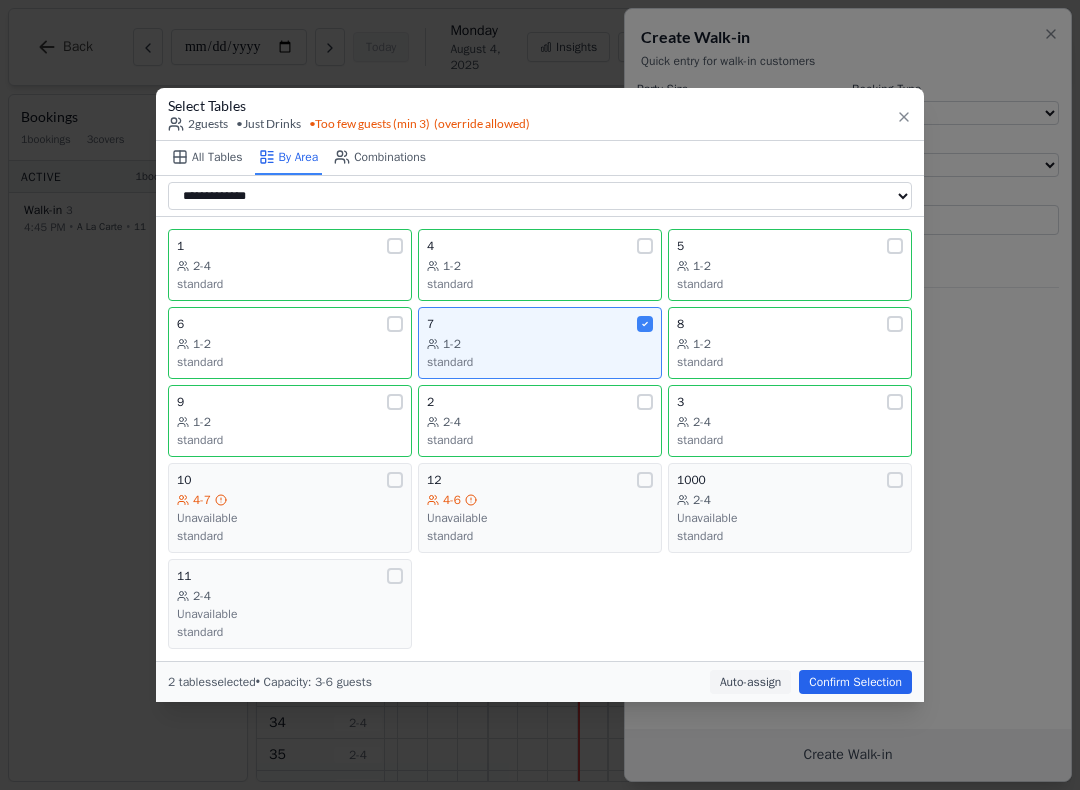 click on "7" at bounding box center [540, 324] 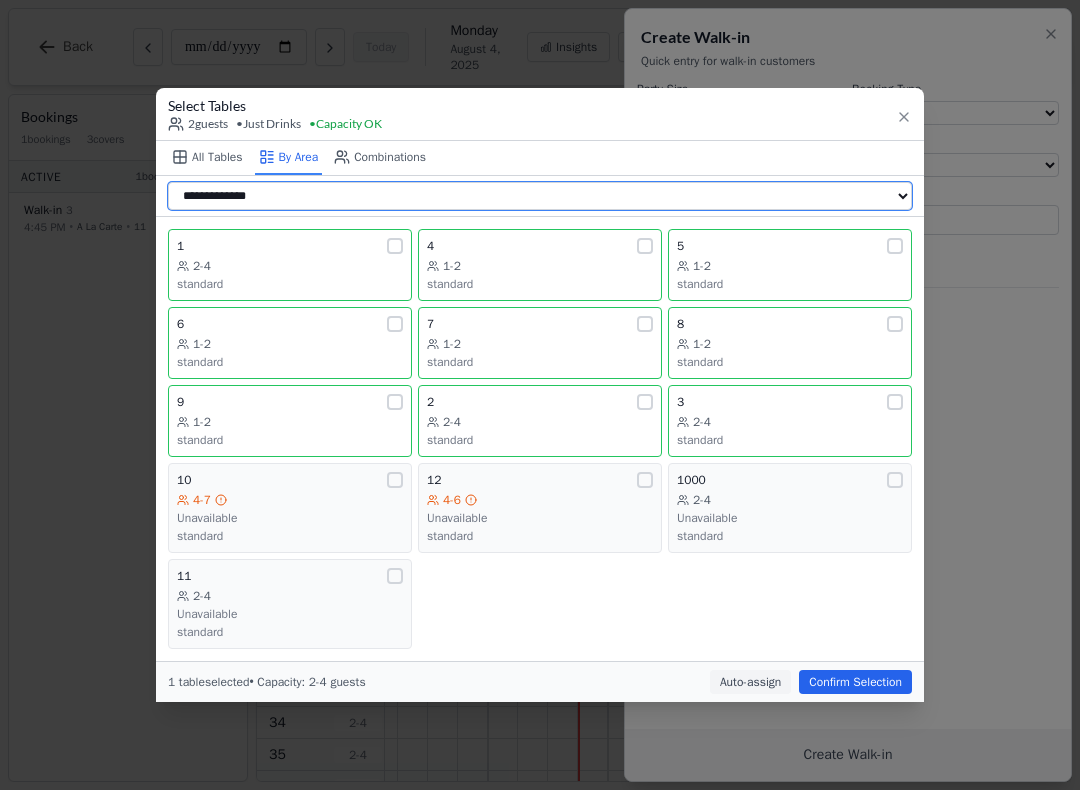 click on "**********" at bounding box center [540, 196] 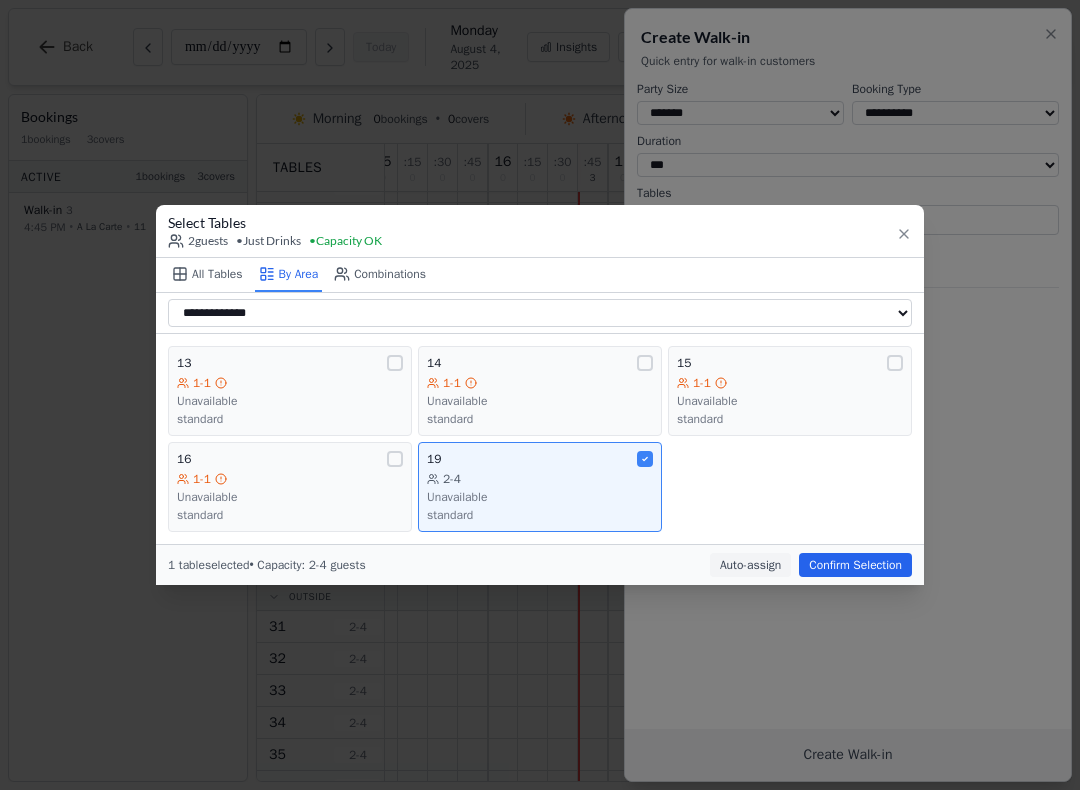 click on "1 table  selected  • Capacity: 2-4 guests Auto-assign Confirm Selection" at bounding box center [540, 564] 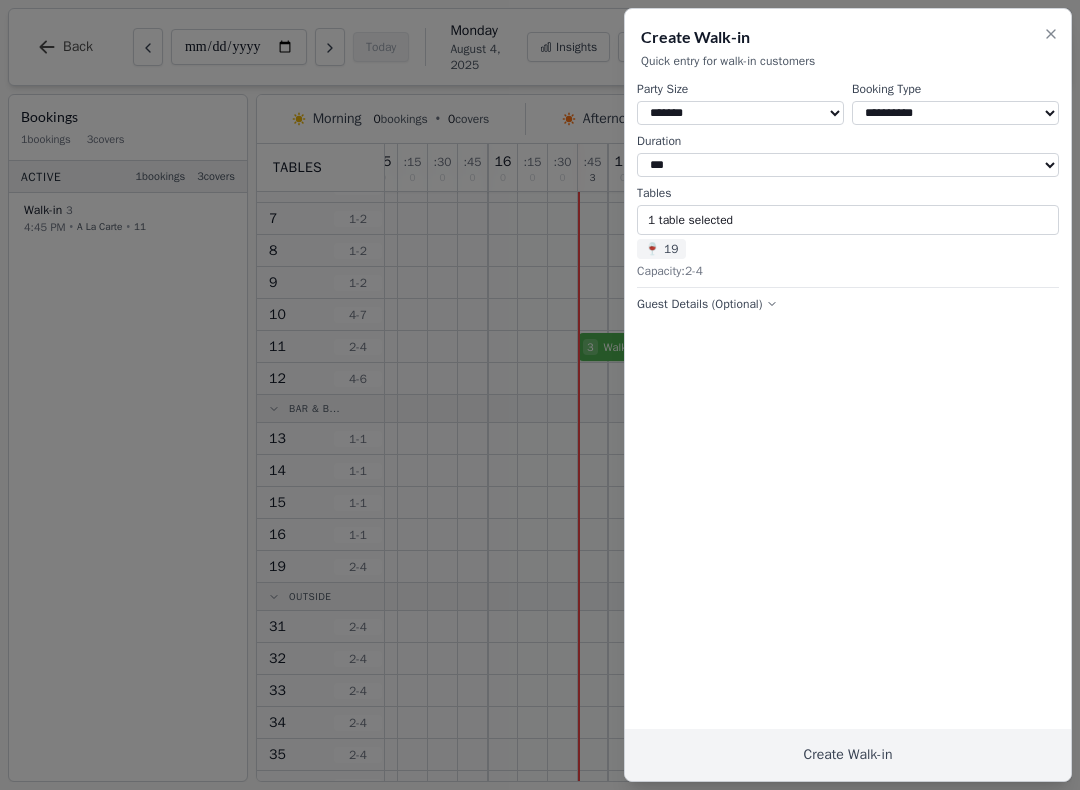 click on "Create Walk-in" at bounding box center (848, 755) 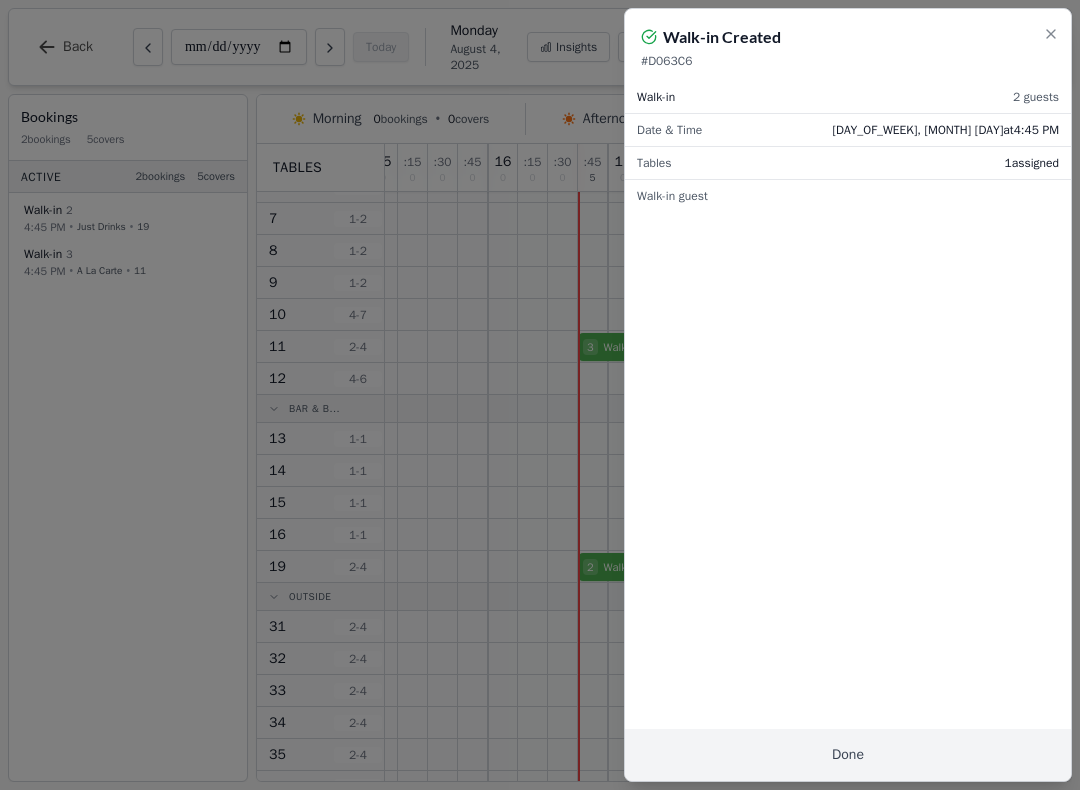 click on "Done" at bounding box center (848, 755) 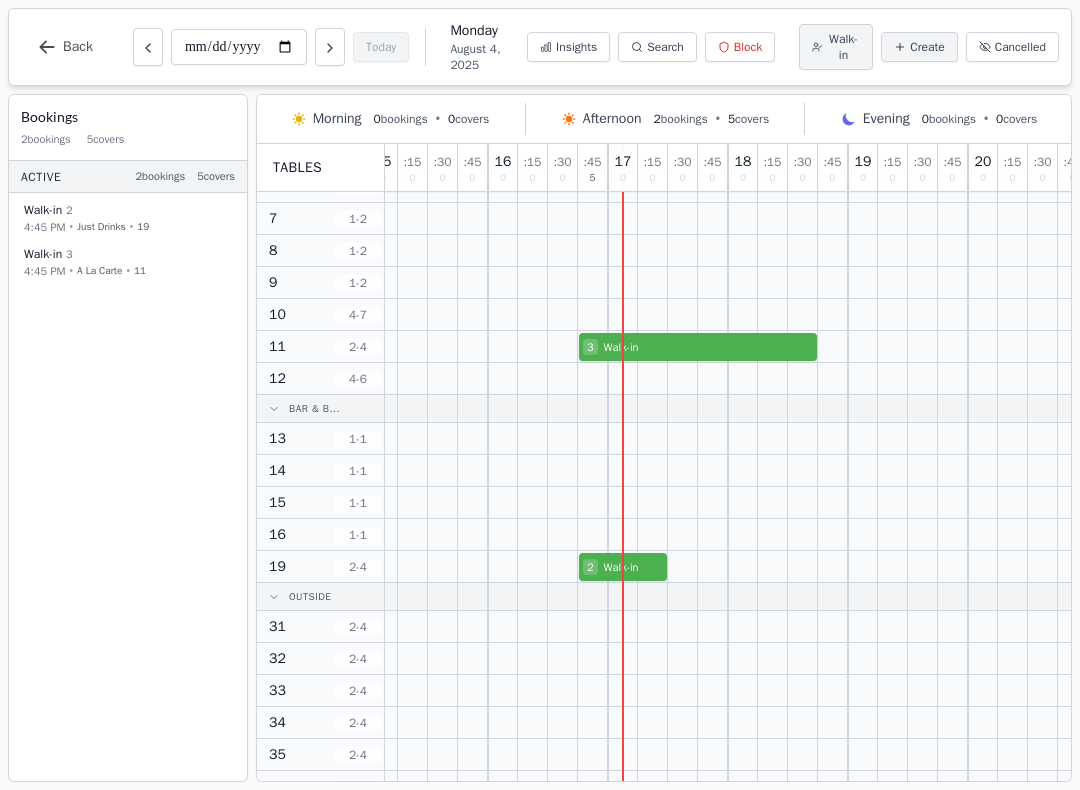 click on "Walk-in" at bounding box center [843, 47] 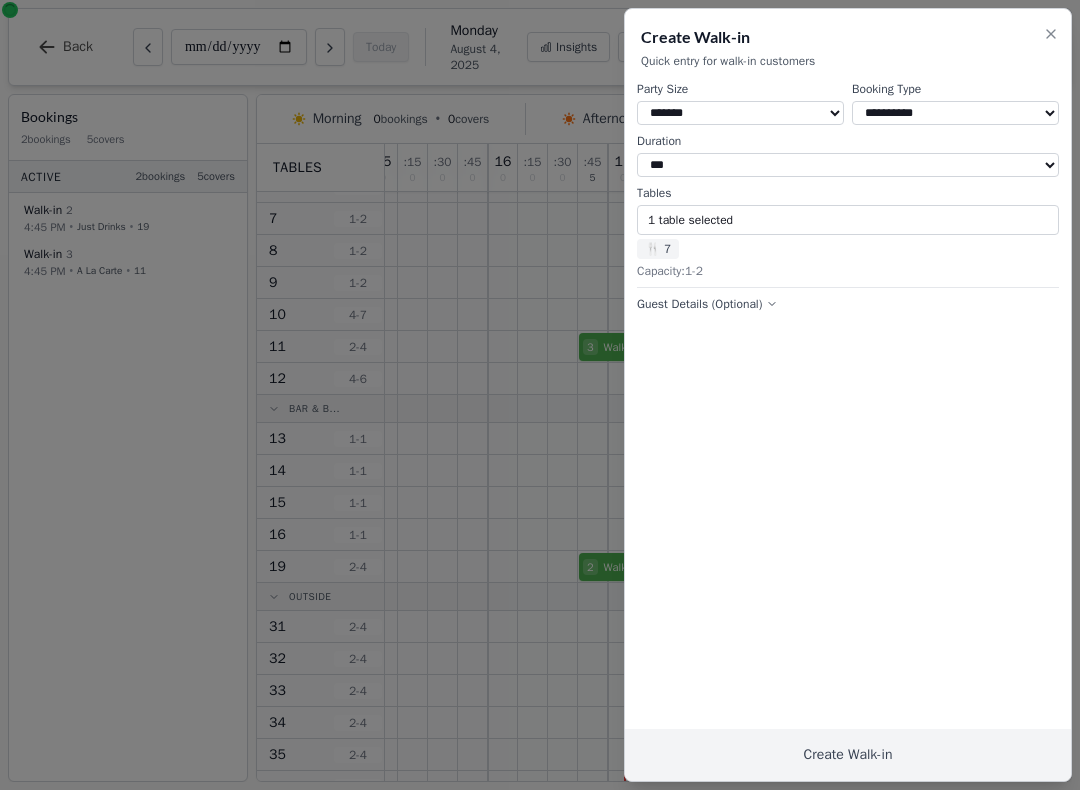 select on "*" 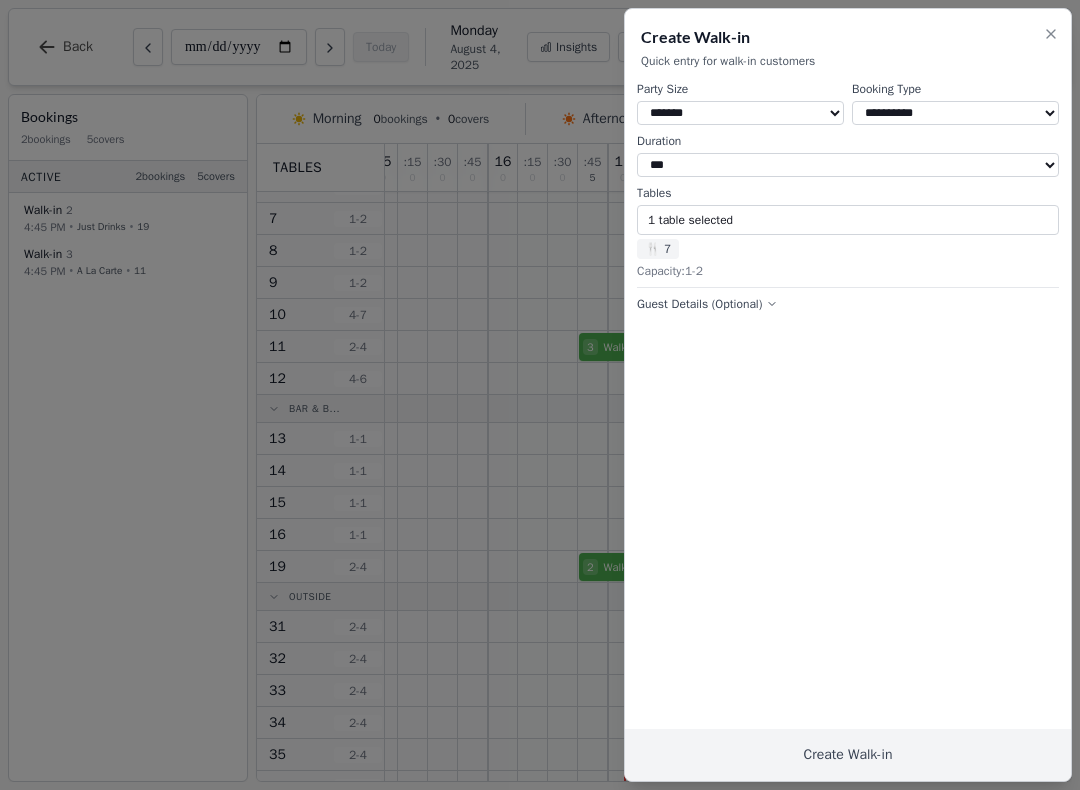 click on "1 table selected" at bounding box center [848, 220] 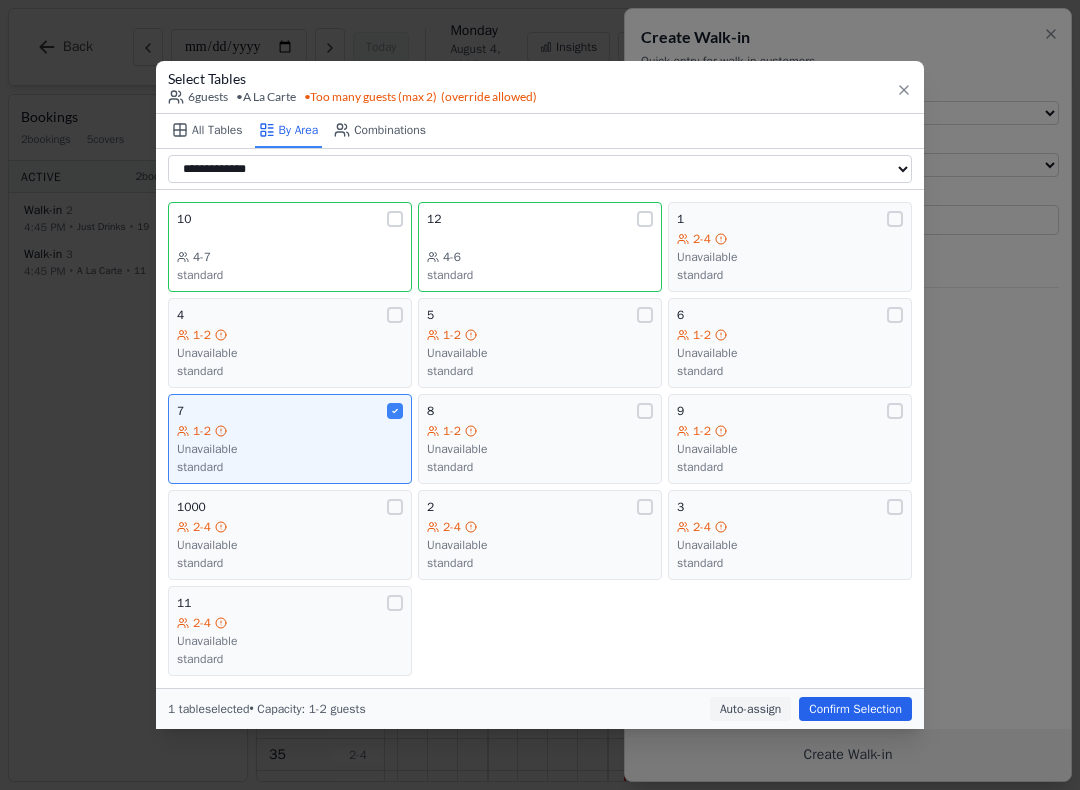 click on "7" at bounding box center (290, 411) 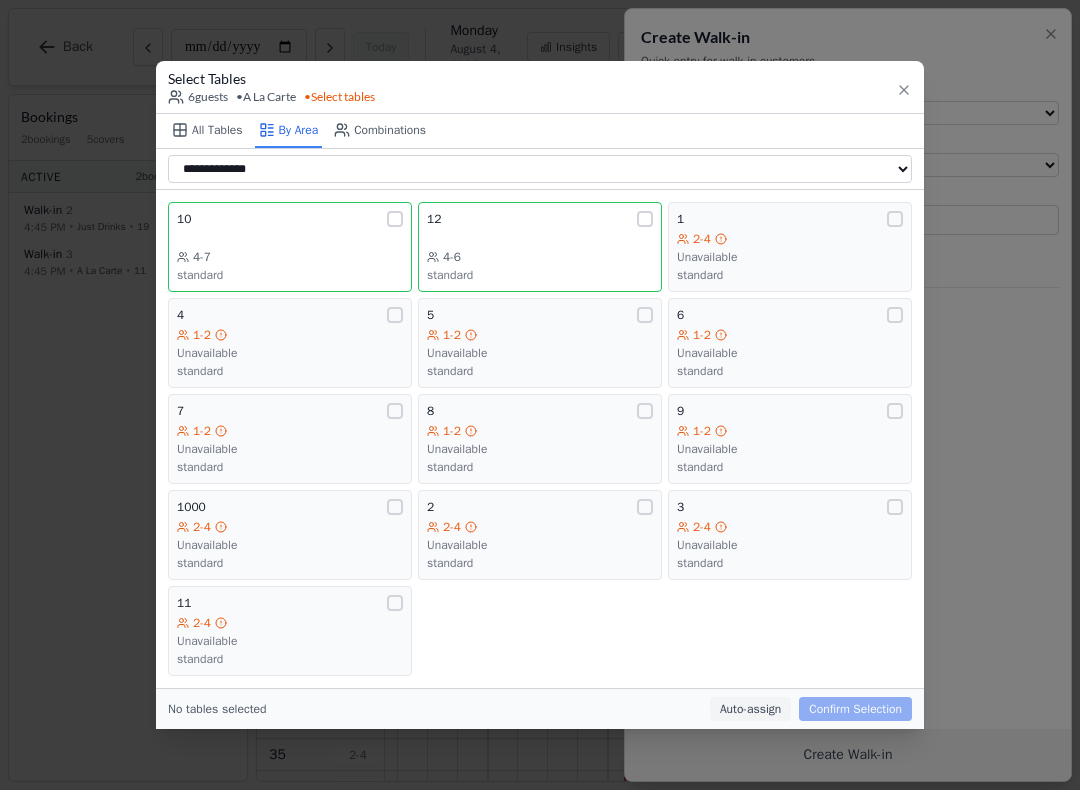 click on "10 4-7 standard" at bounding box center [290, 247] 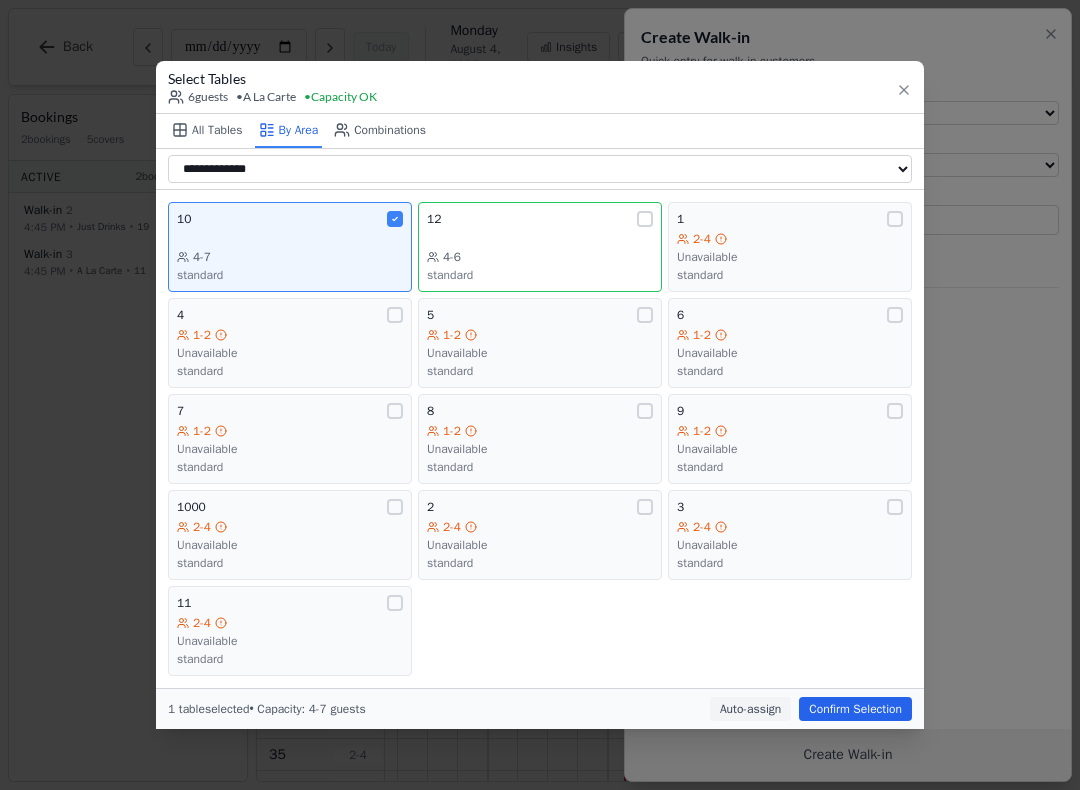 click on "1 table  selected  • Capacity: 4-7 guests Auto-assign Confirm Selection" at bounding box center (540, 708) 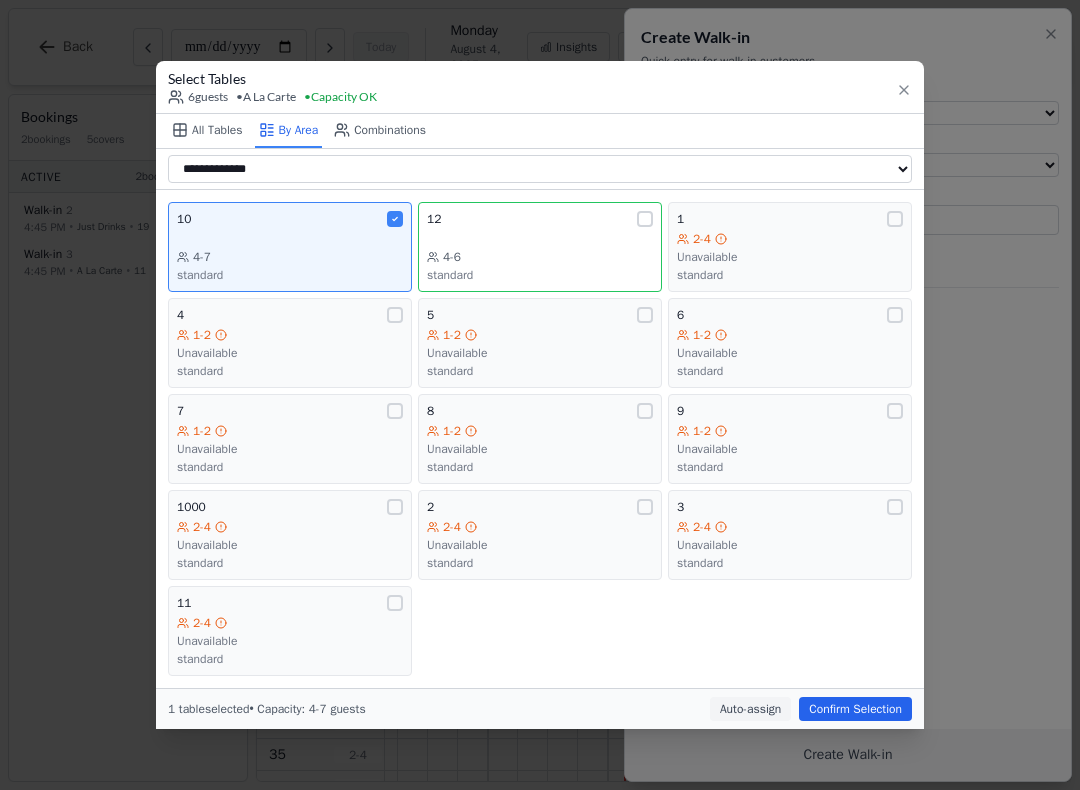 click on "Confirm Selection" at bounding box center [855, 709] 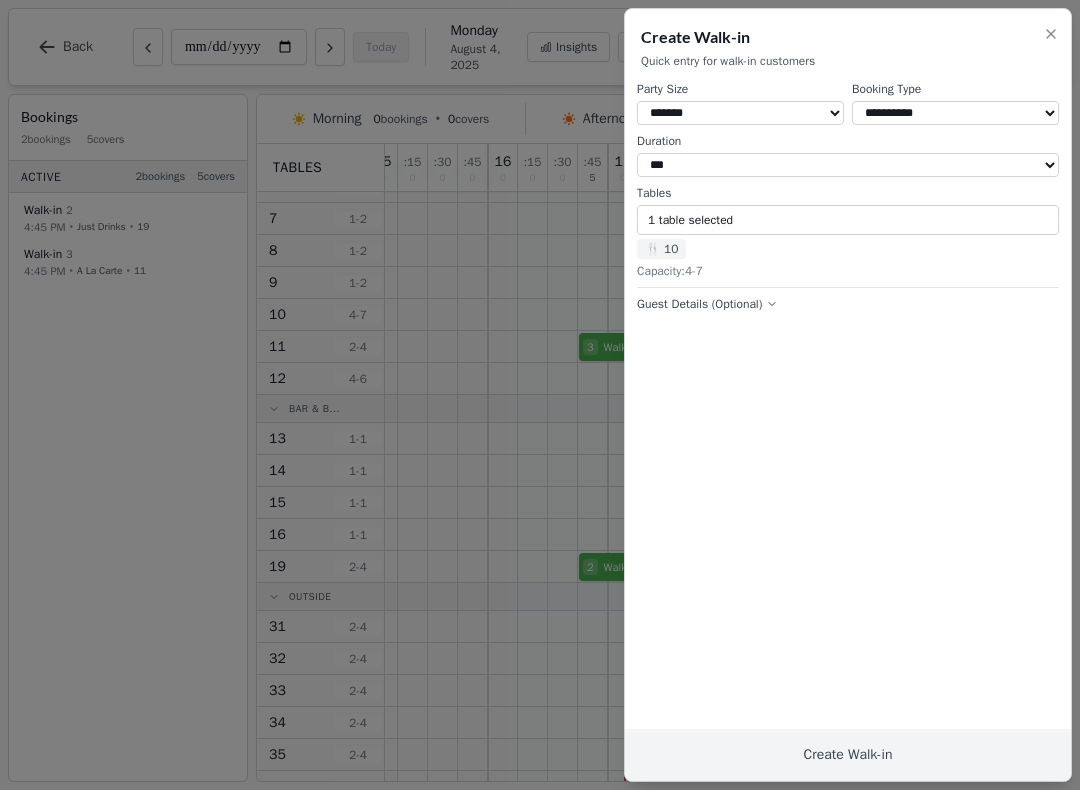click on "Create Walk-in" at bounding box center (848, 755) 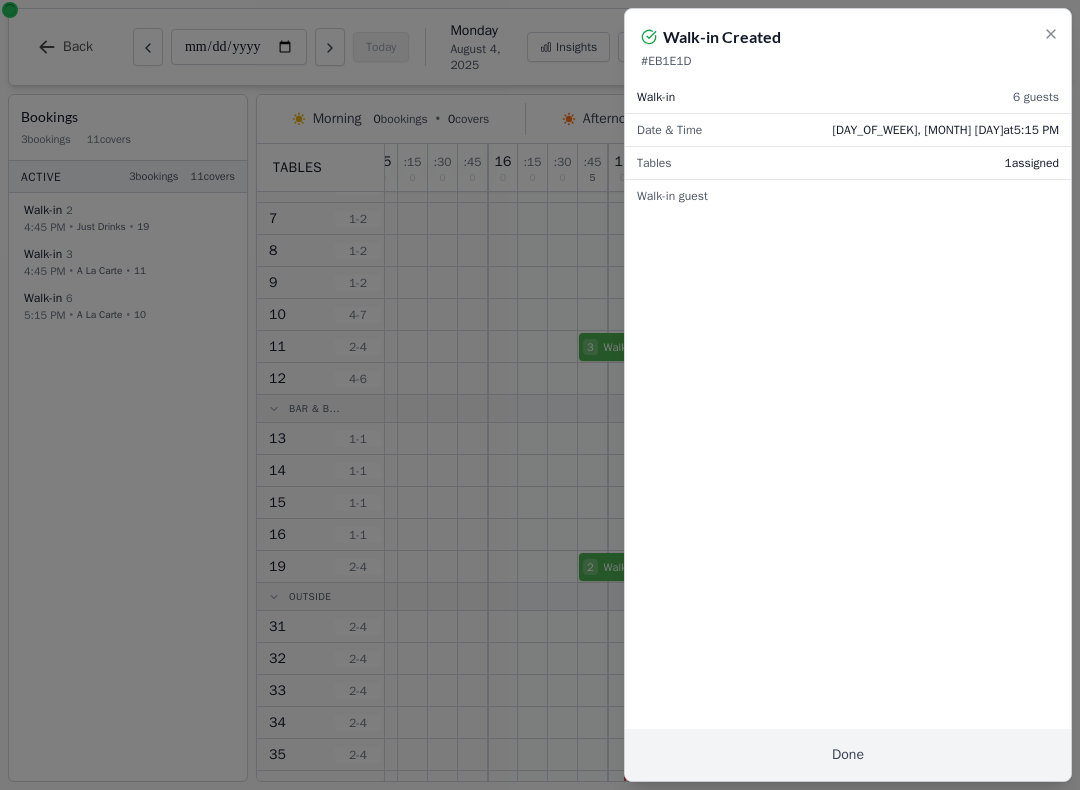 click on "Done" at bounding box center [848, 755] 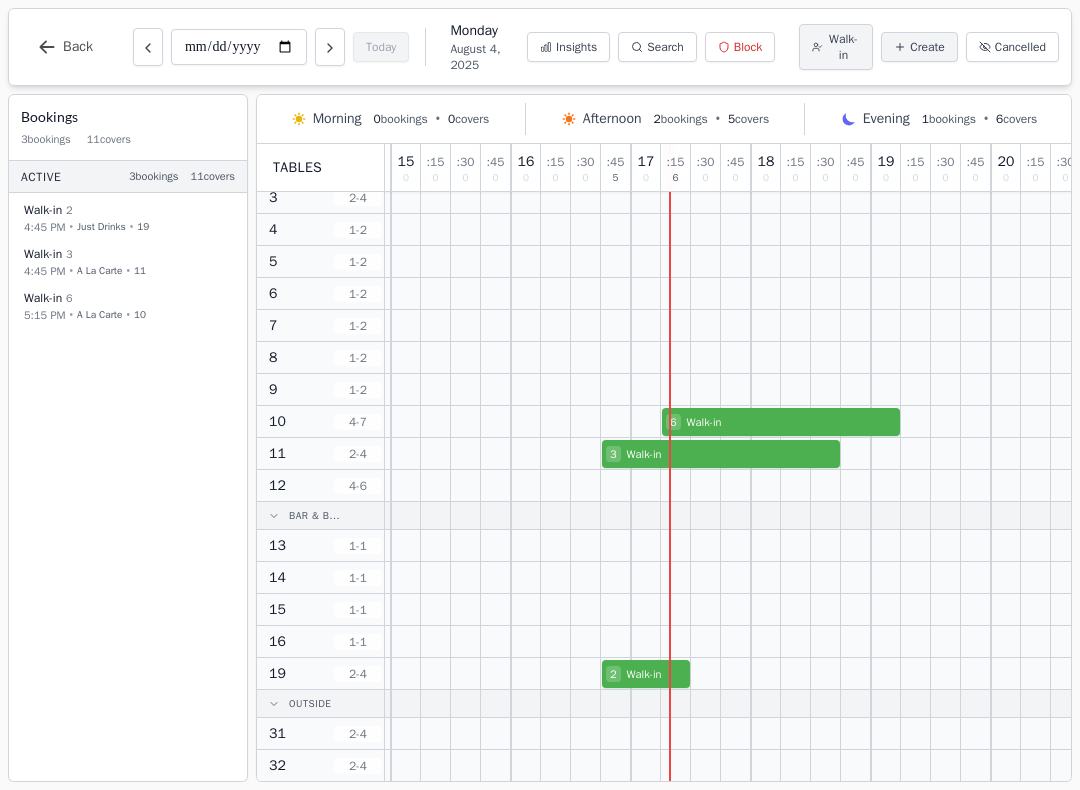 scroll, scrollTop: 108, scrollLeft: 354, axis: both 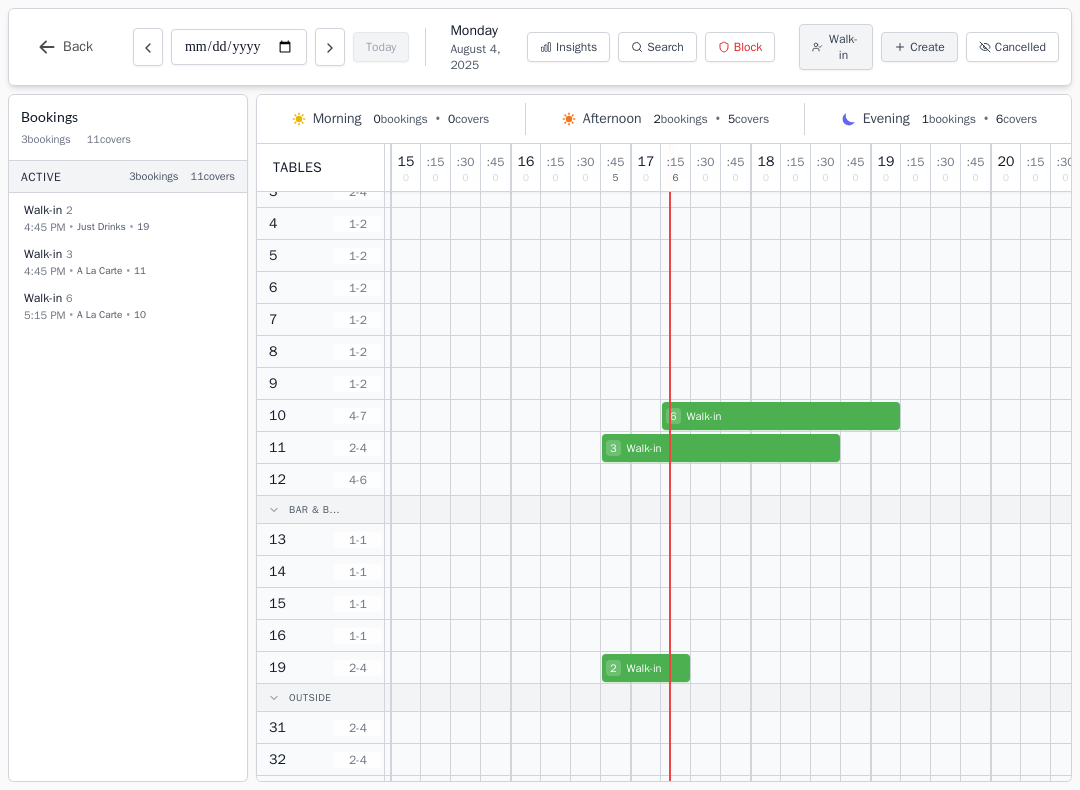 select on "****" 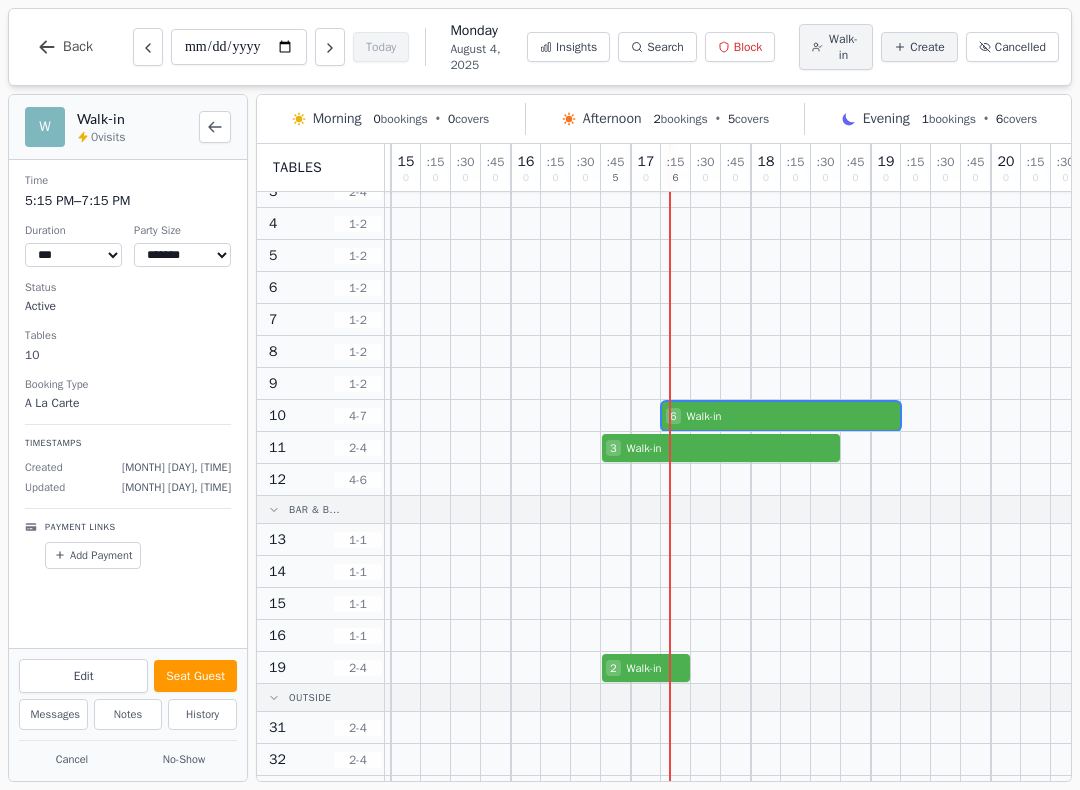 click on "Cancel" at bounding box center (72, 759) 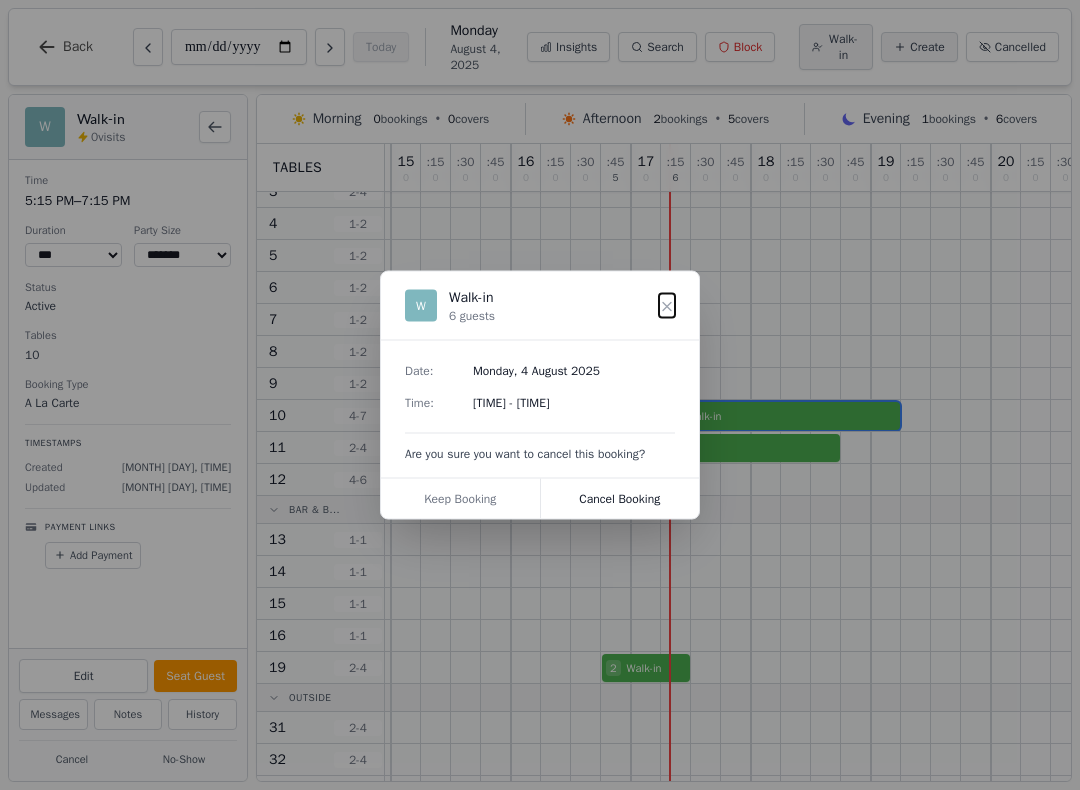 click on "Cancel Booking" at bounding box center [620, 499] 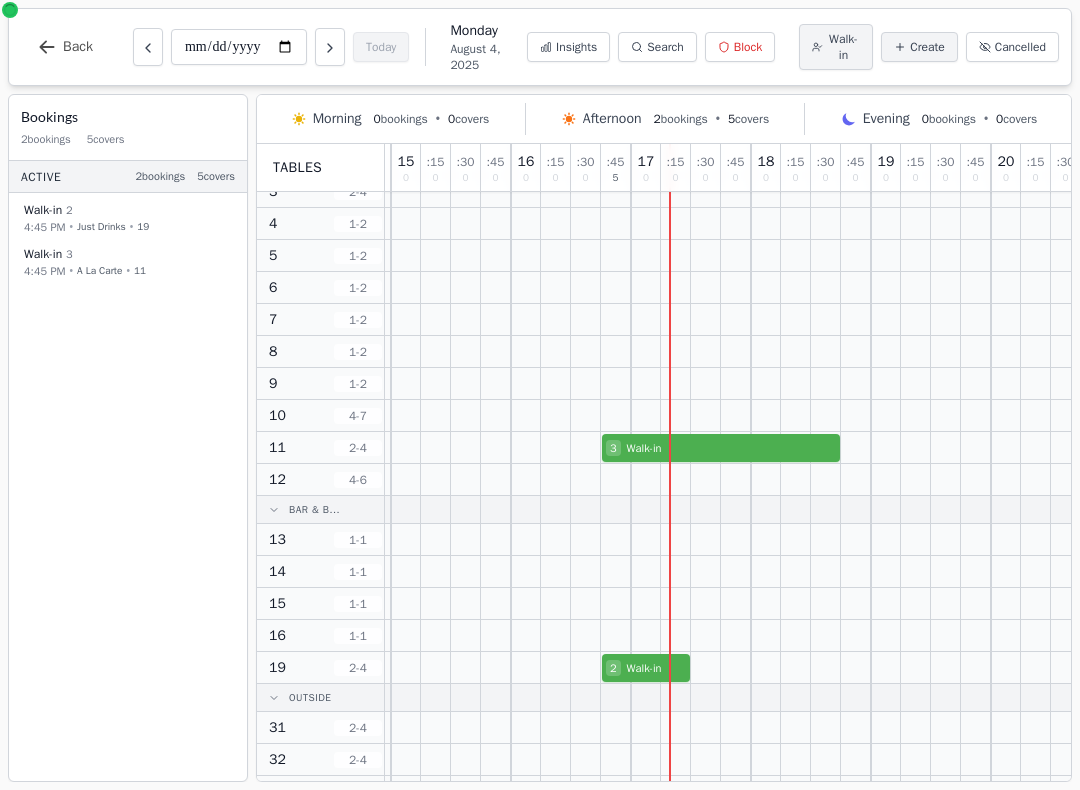 select on "****" 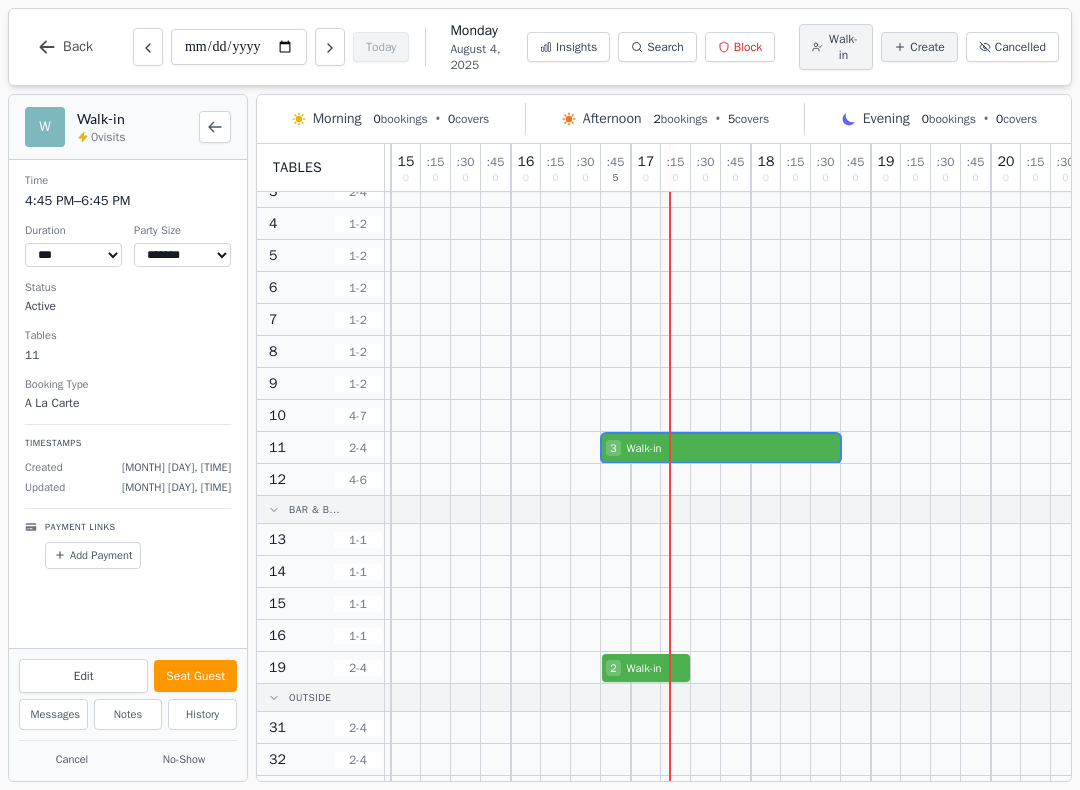 click on "Seat Guest" at bounding box center [195, 676] 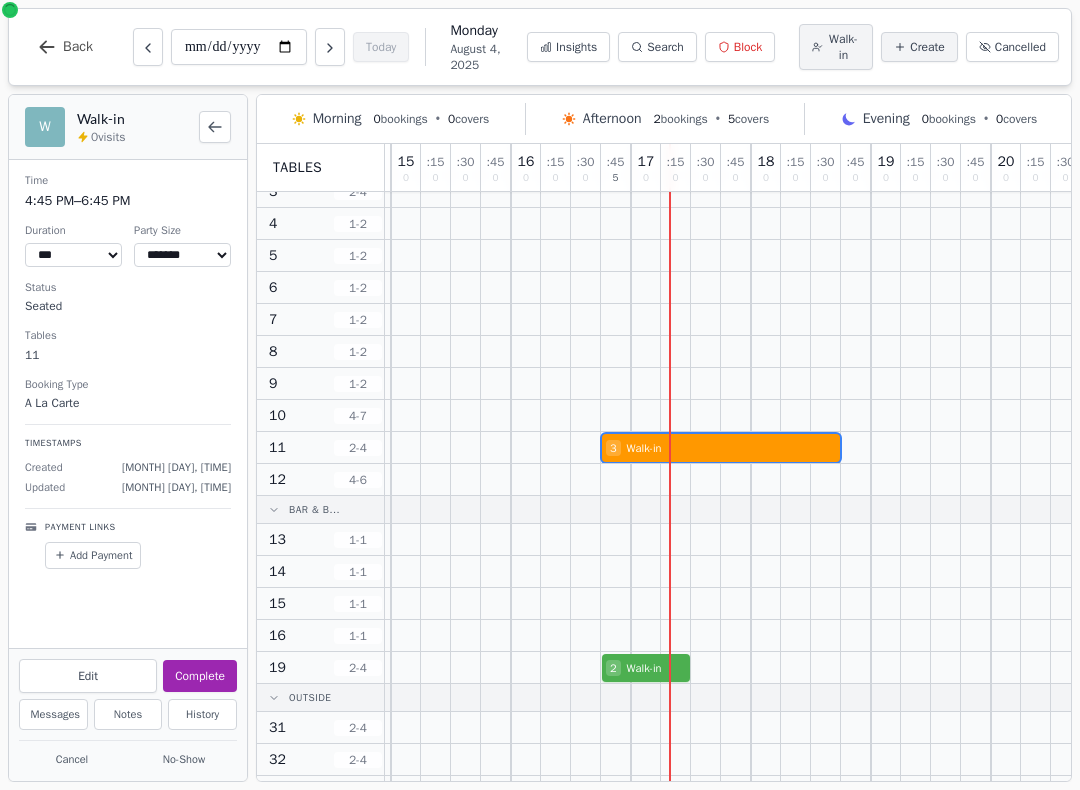 click on "Complete" at bounding box center (200, 676) 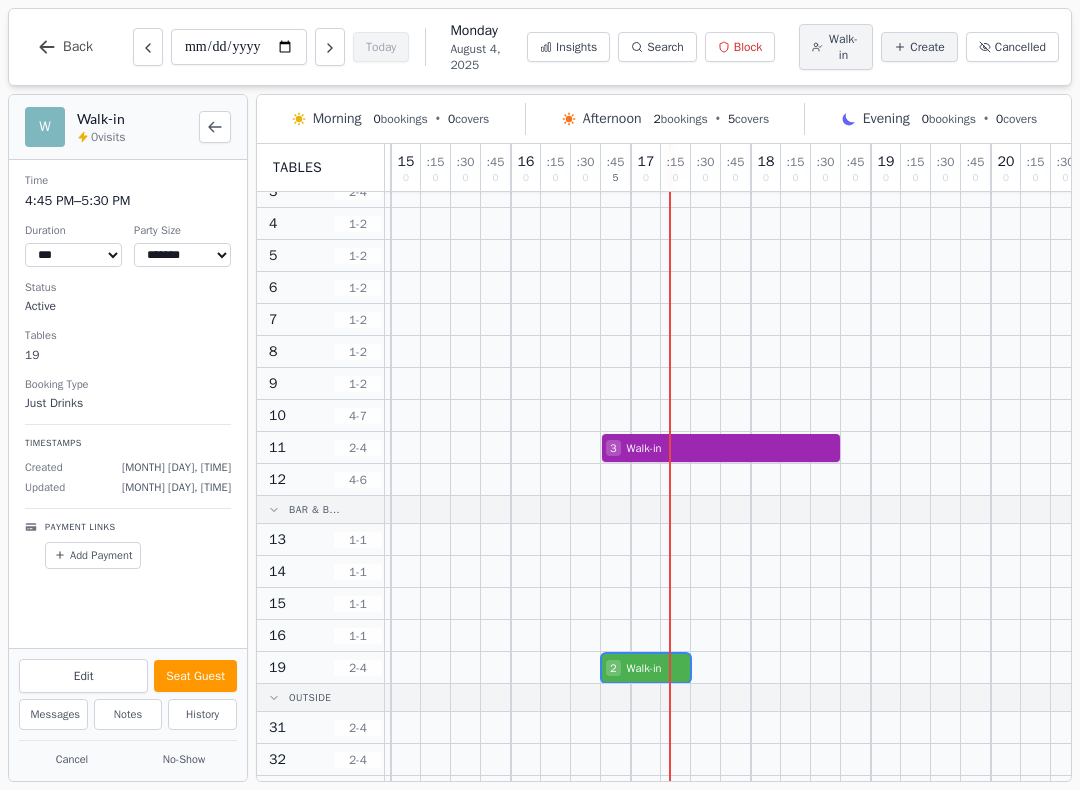 click on "2 Walk-in" at bounding box center (661, 668) 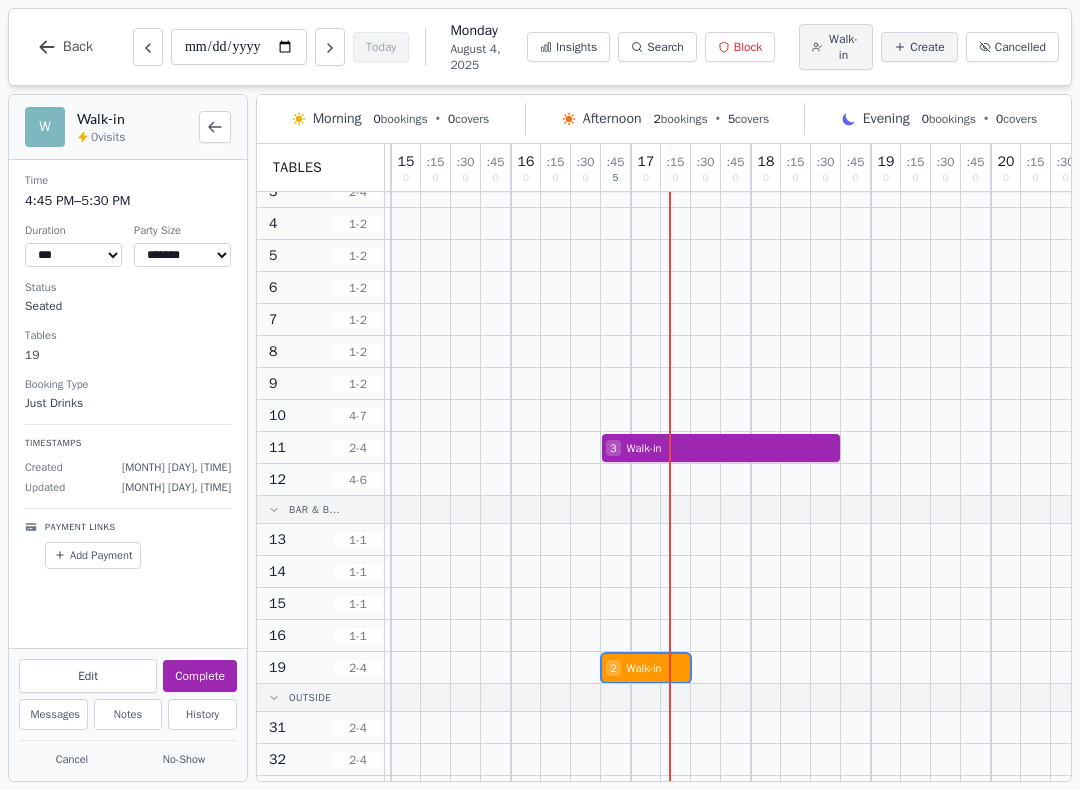 click on "Complete" at bounding box center (200, 676) 